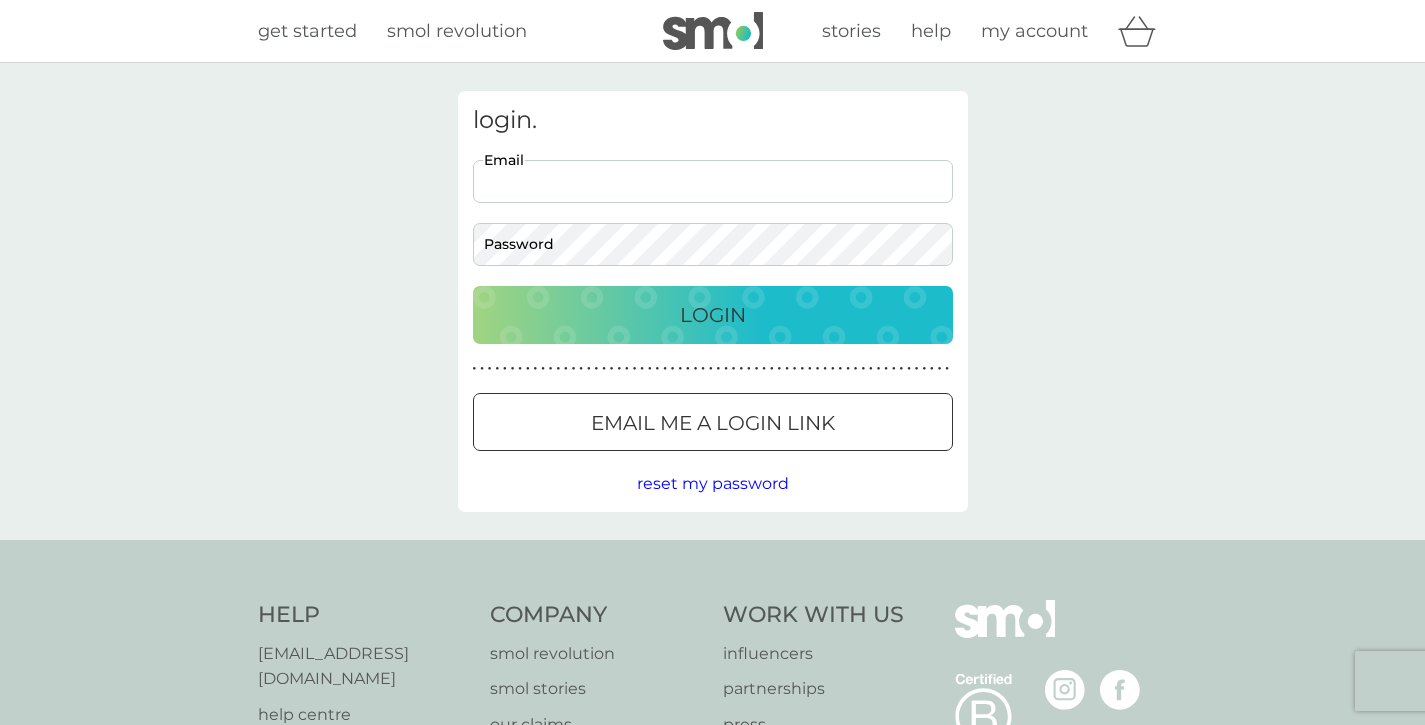 scroll, scrollTop: 0, scrollLeft: 0, axis: both 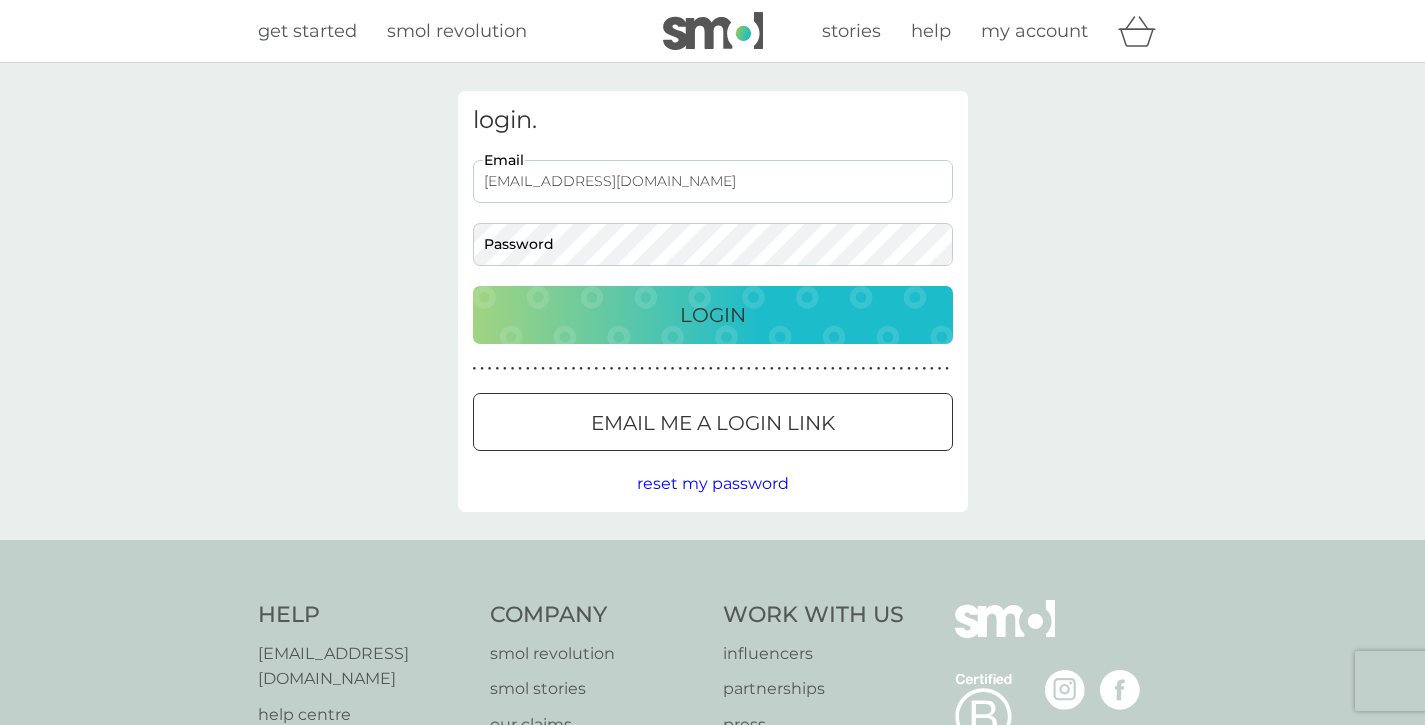 type on "[EMAIL_ADDRESS][DOMAIN_NAME]" 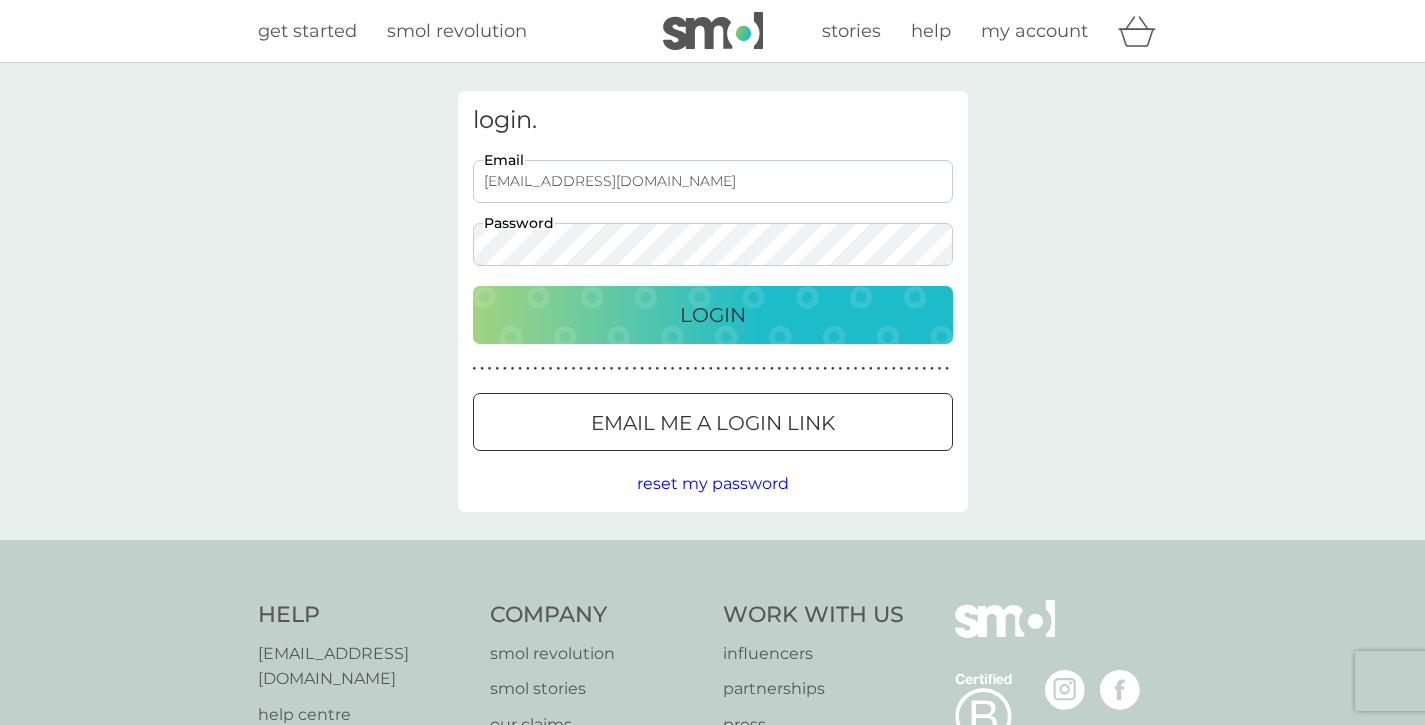 click on "Login" at bounding box center (713, 315) 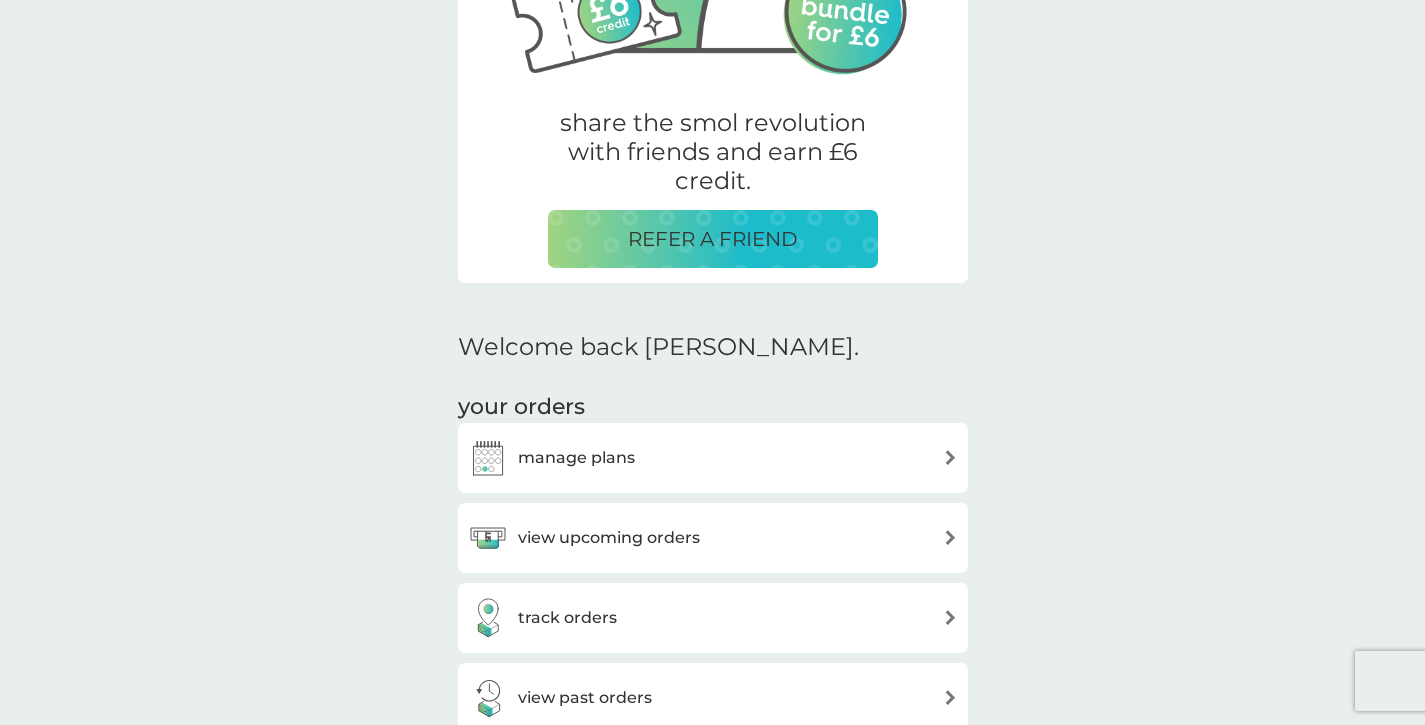 scroll, scrollTop: 592, scrollLeft: 0, axis: vertical 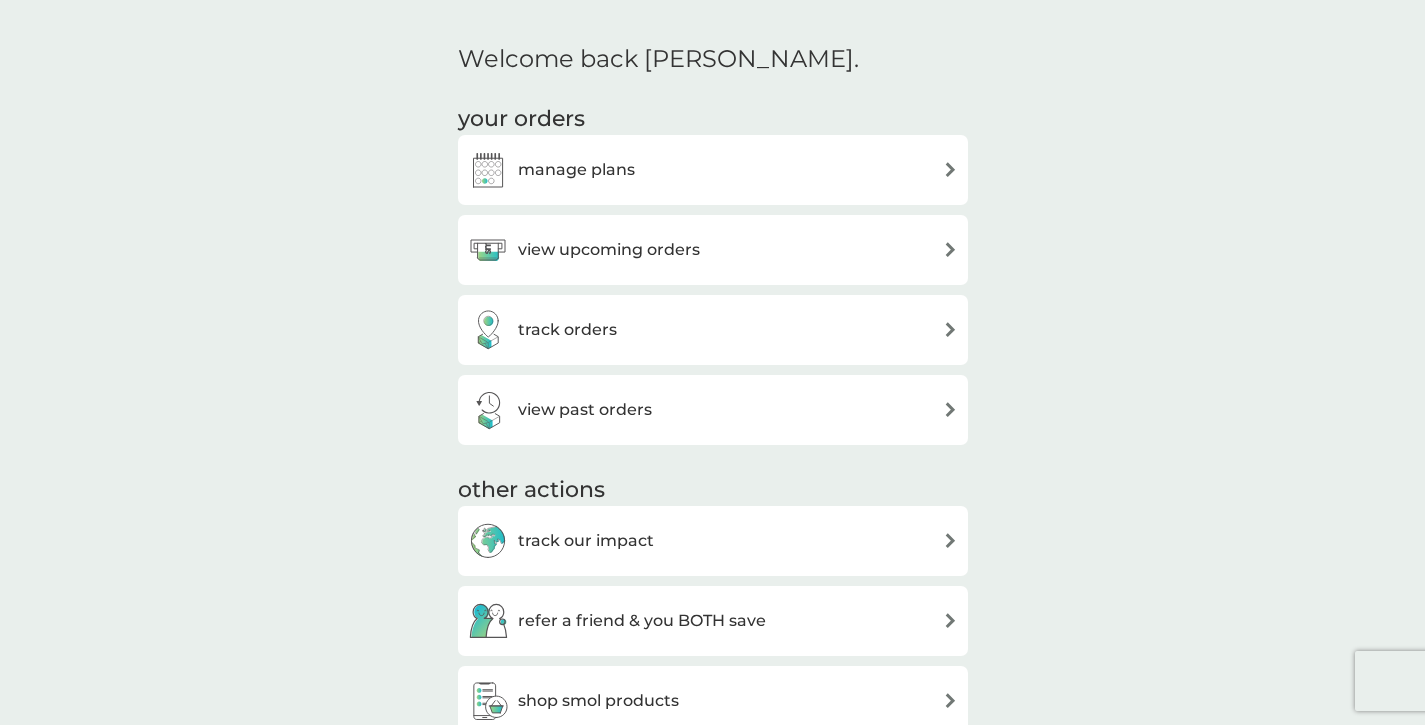 click on "view upcoming orders" at bounding box center [713, 250] 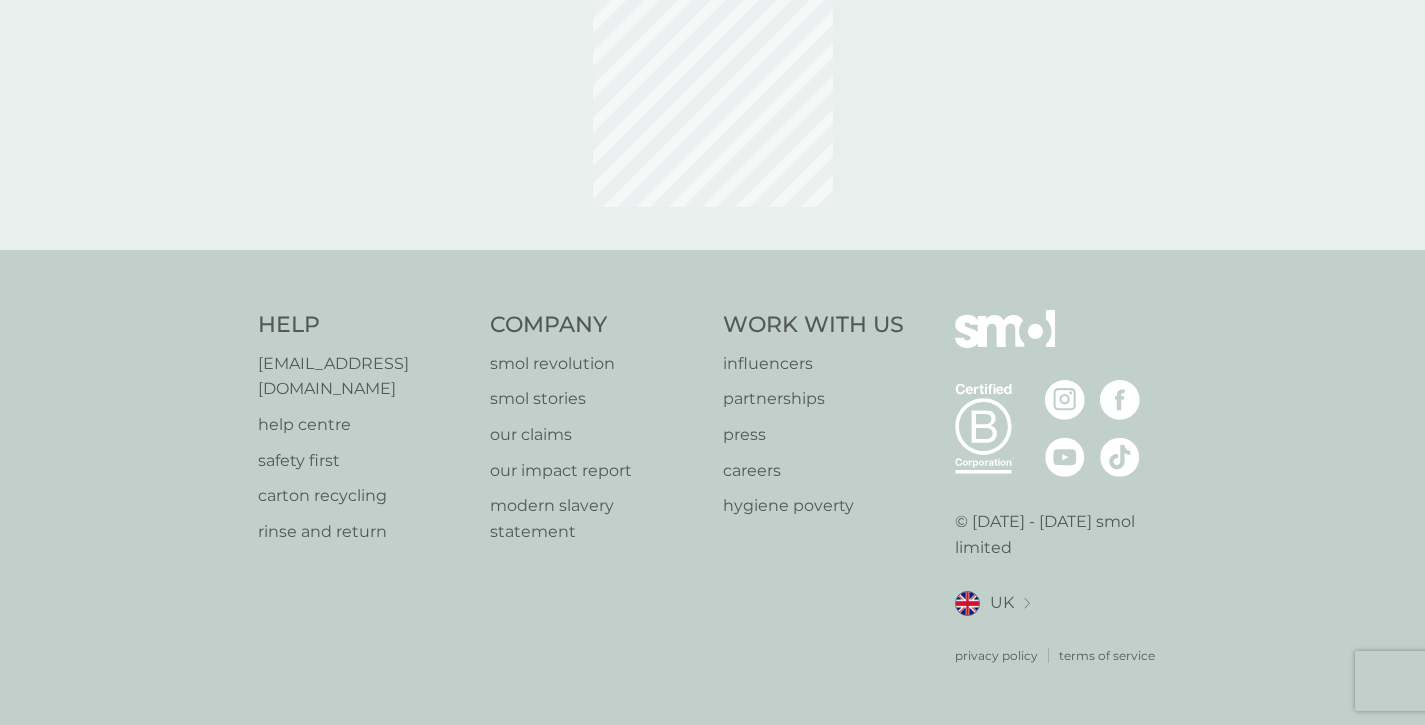 scroll, scrollTop: 0, scrollLeft: 0, axis: both 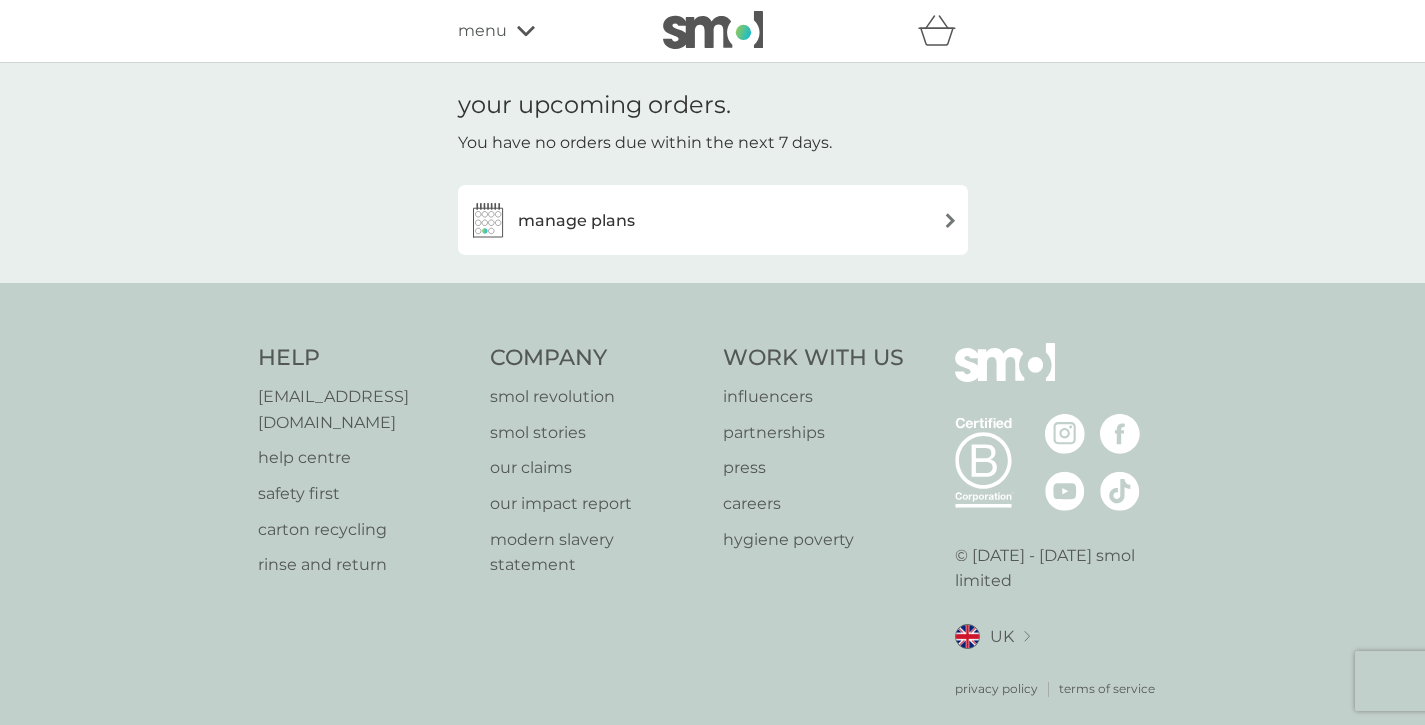 click on "manage plans" at bounding box center [576, 221] 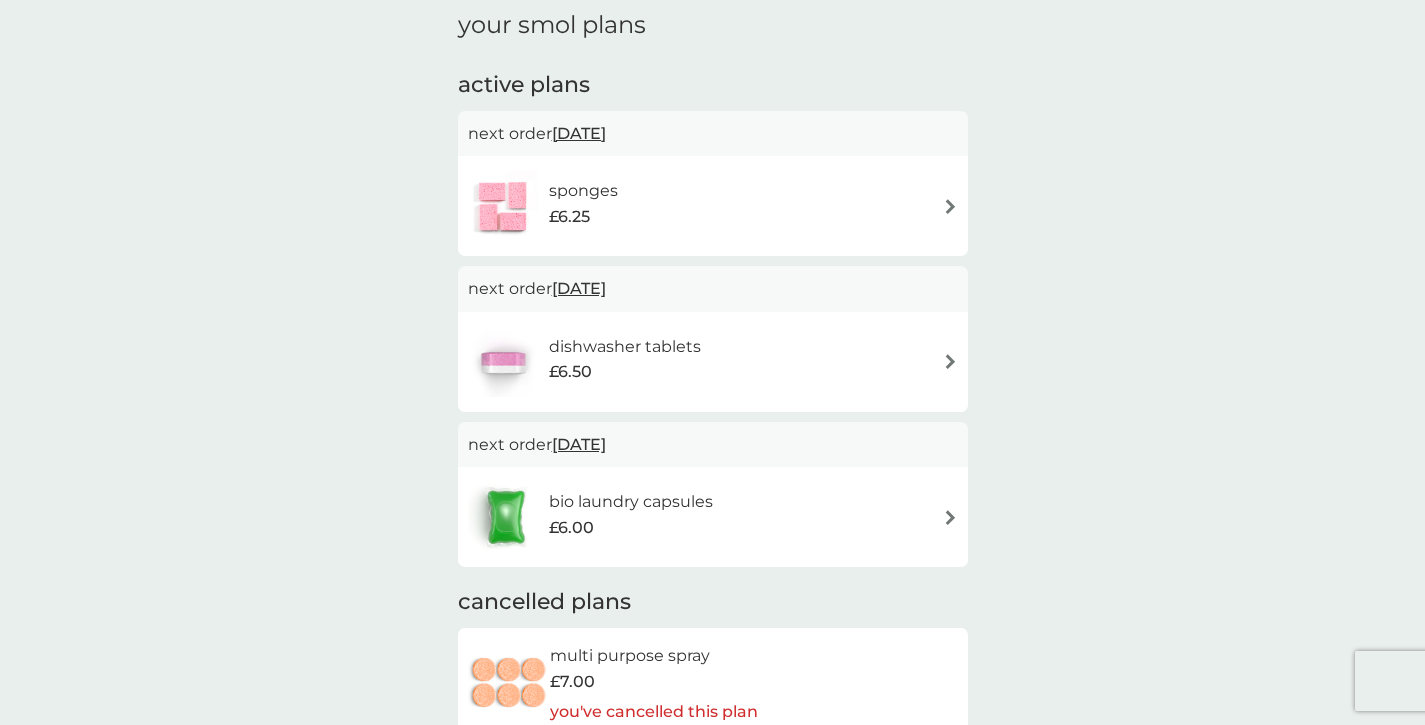 scroll, scrollTop: 160, scrollLeft: 0, axis: vertical 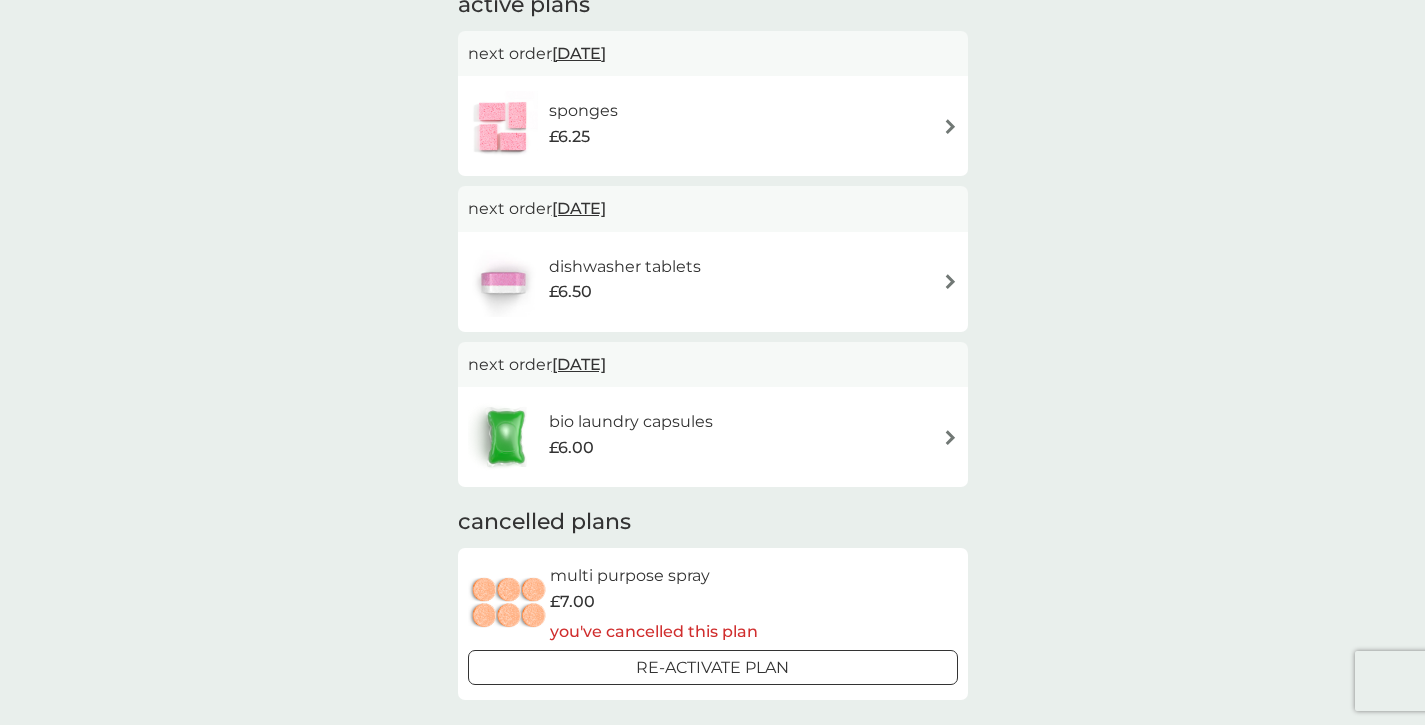 click on "dishwasher tablets £6.50" at bounding box center [713, 282] 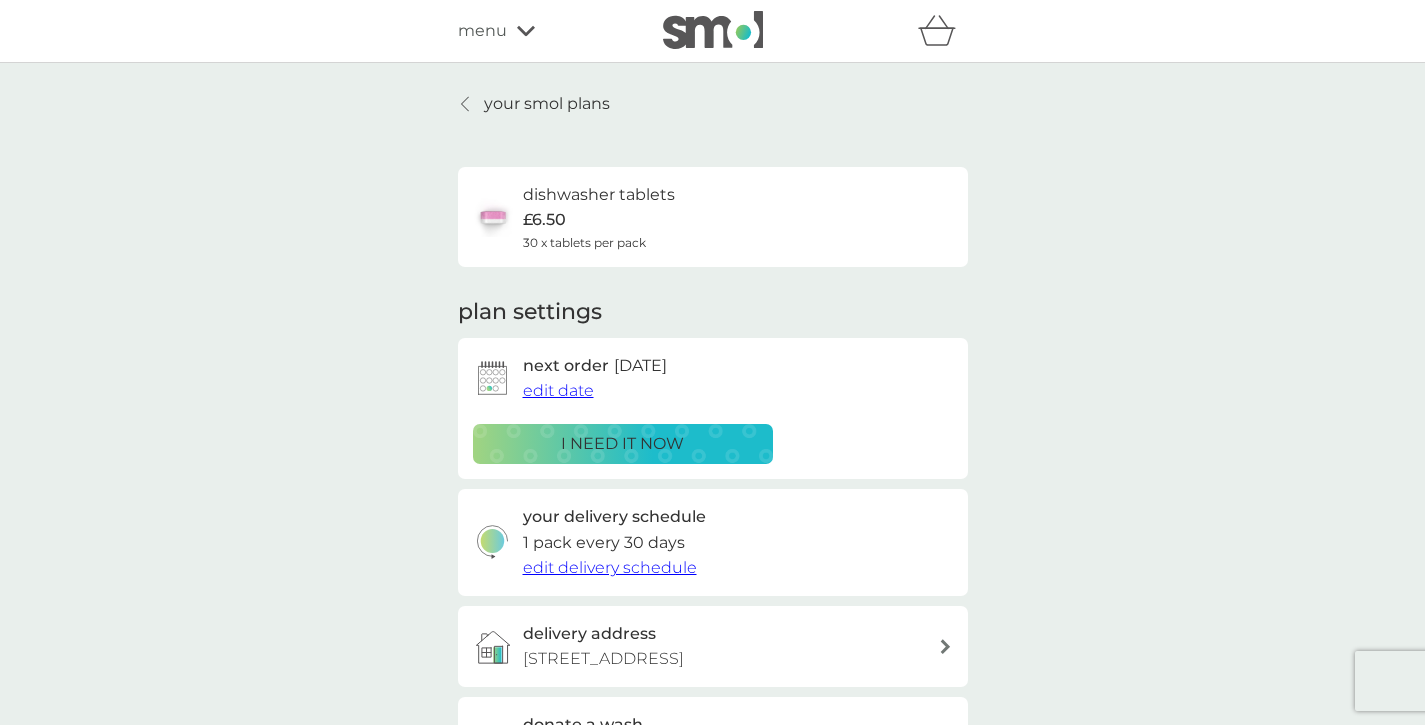 click on "i need it now" at bounding box center (622, 444) 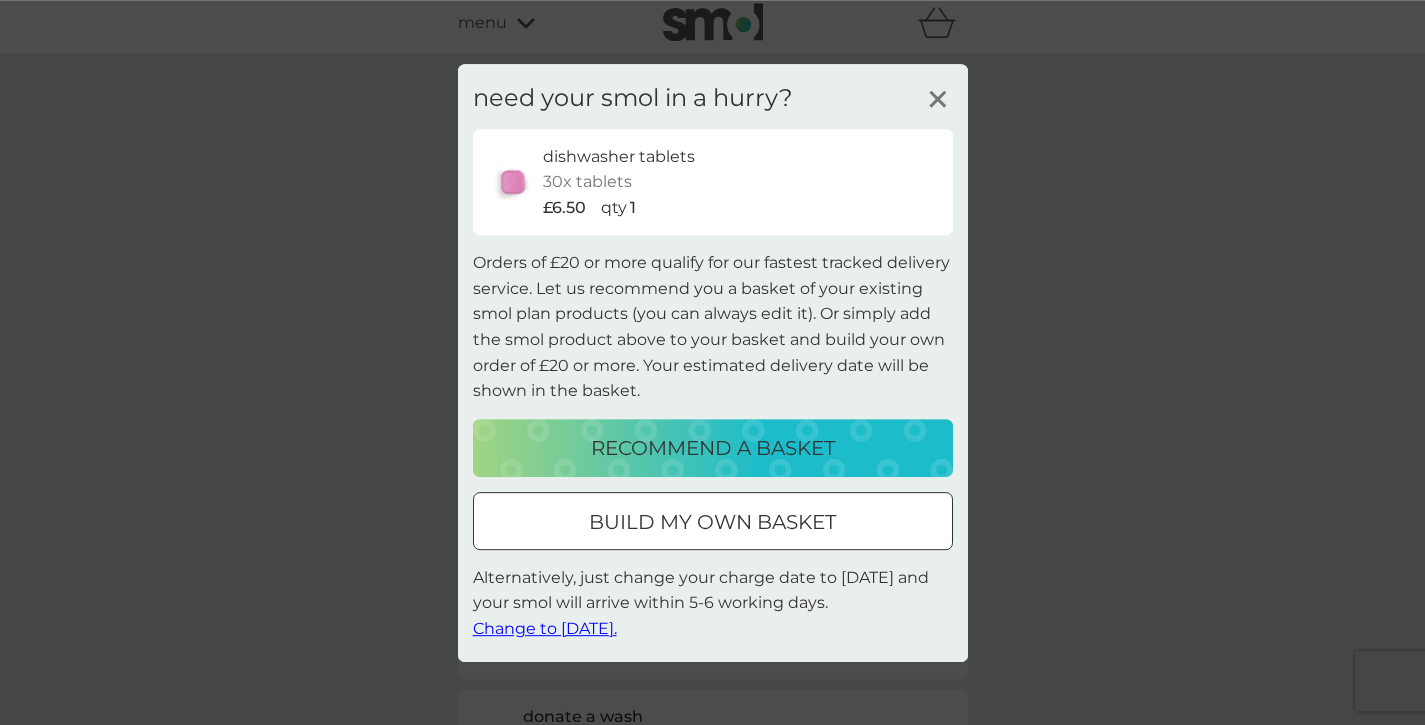 scroll, scrollTop: 16, scrollLeft: 0, axis: vertical 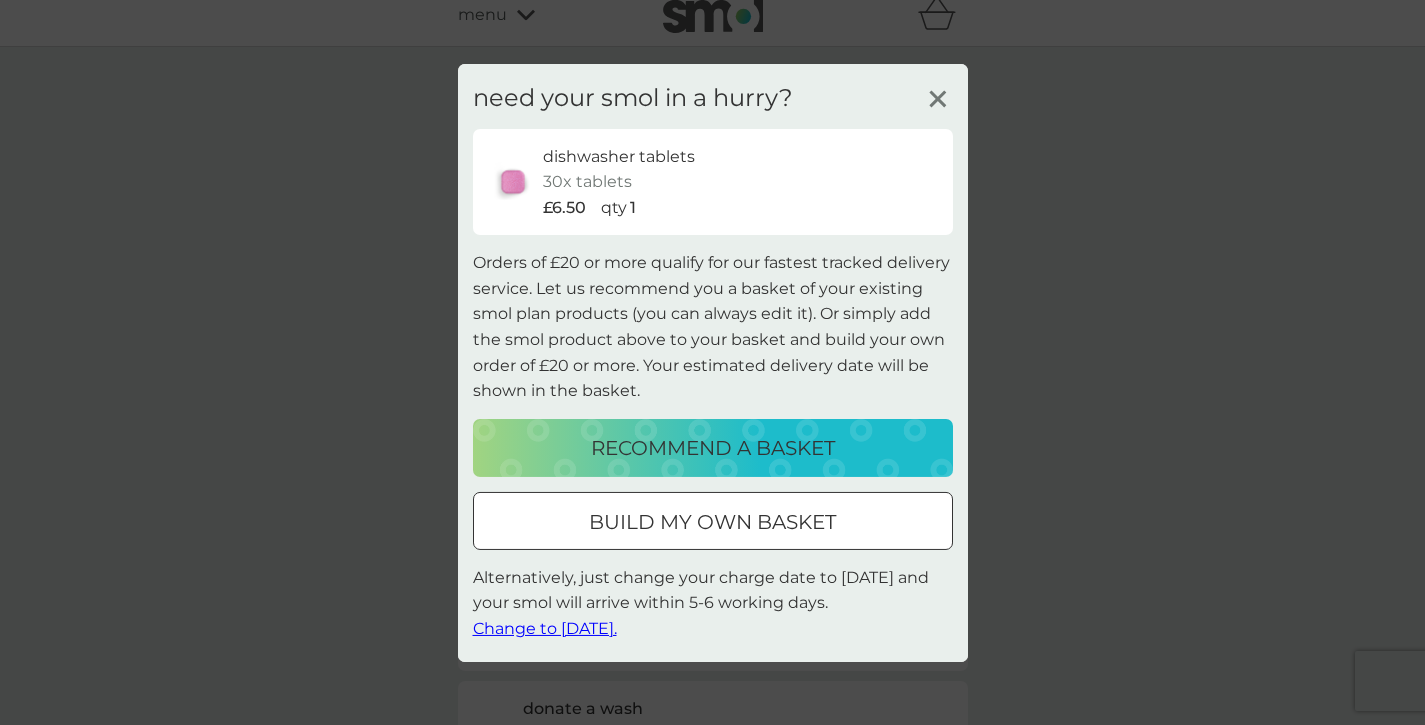 click on "build my own basket" at bounding box center [712, 522] 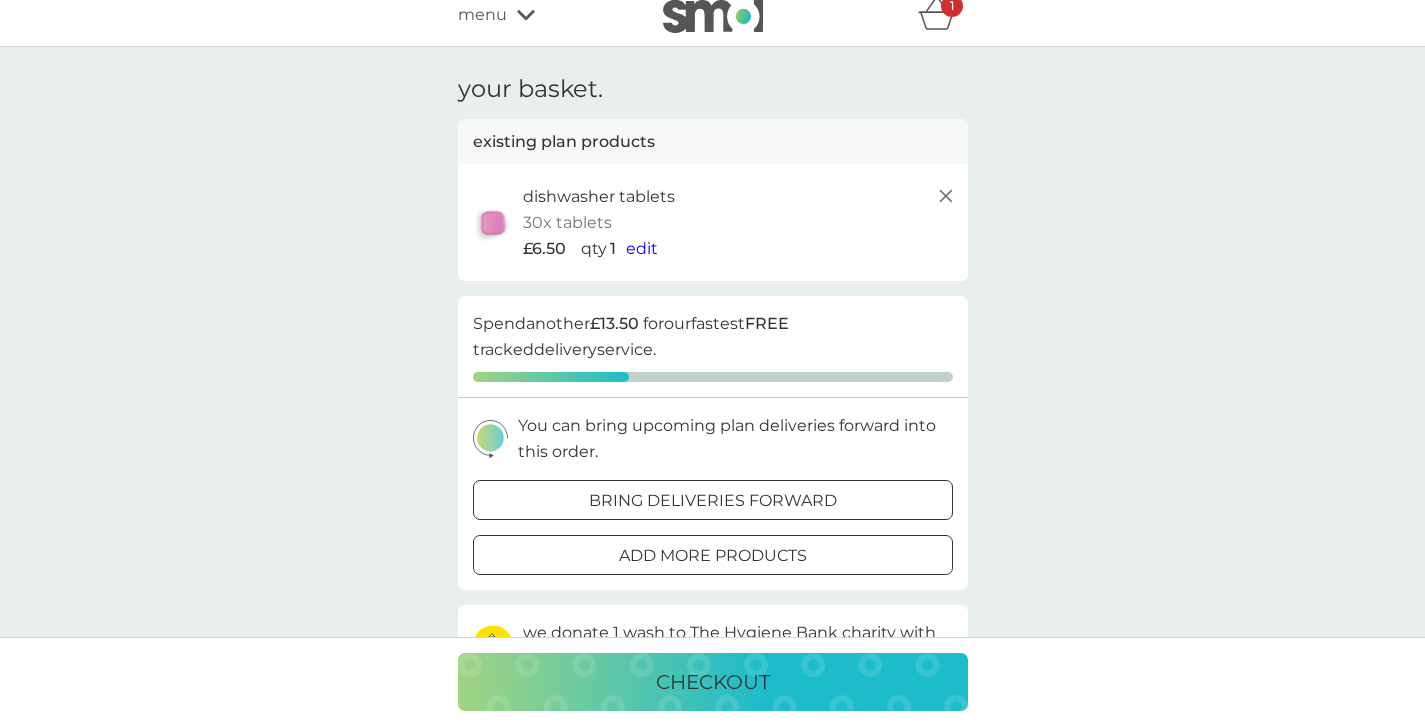 scroll, scrollTop: 0, scrollLeft: 0, axis: both 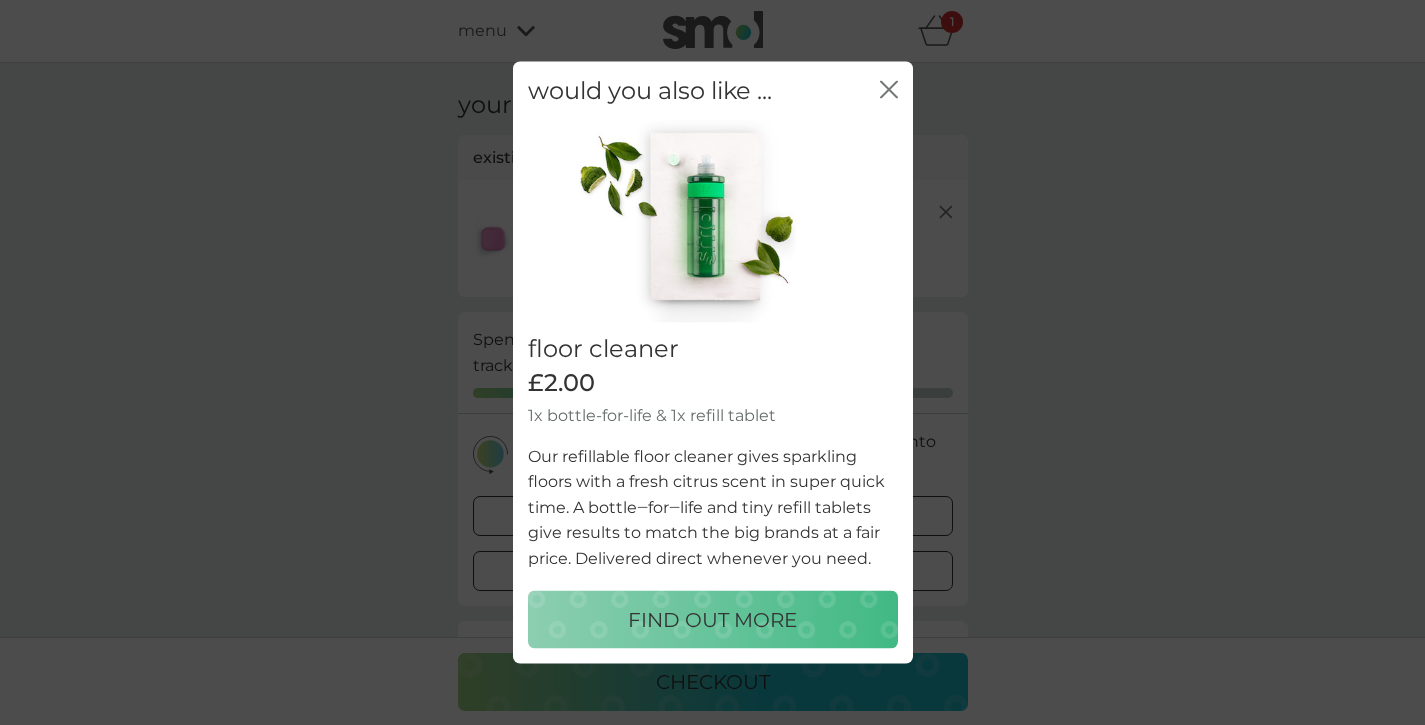 click on "close" 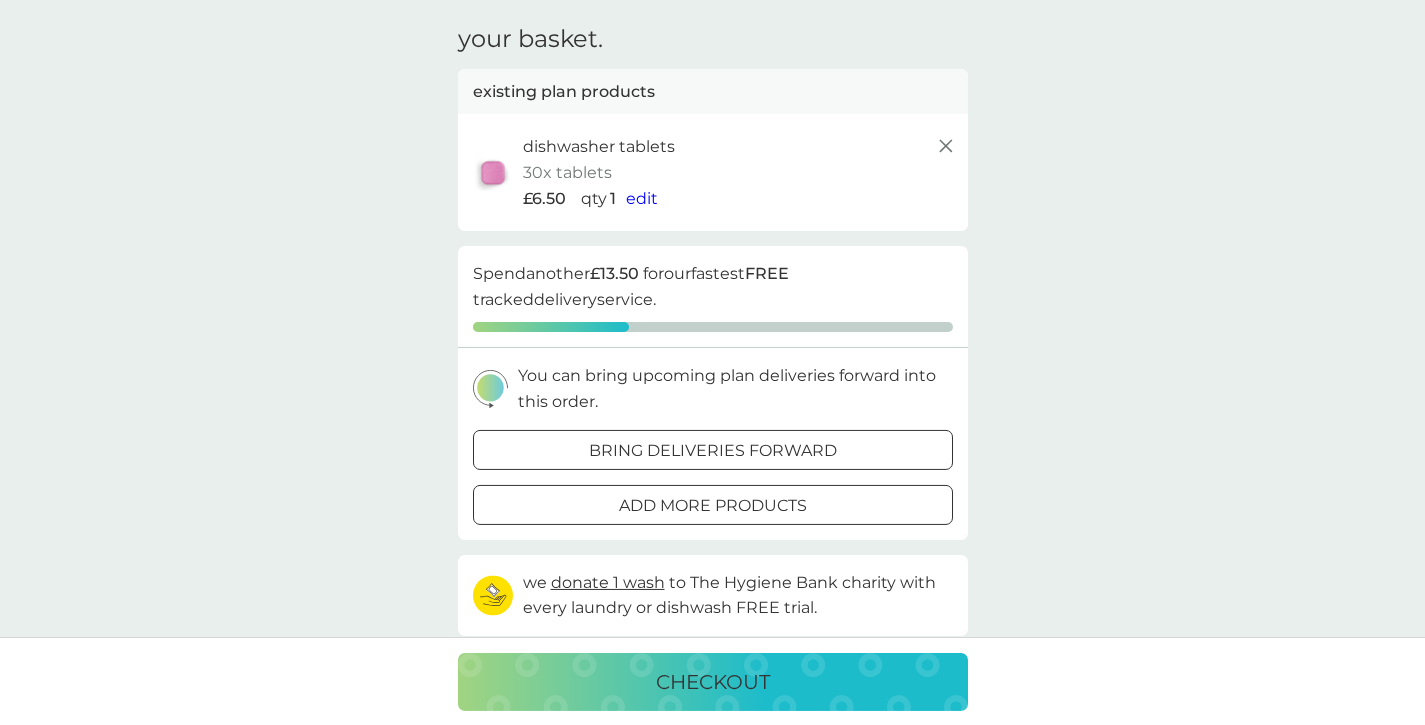 scroll, scrollTop: 0, scrollLeft: 0, axis: both 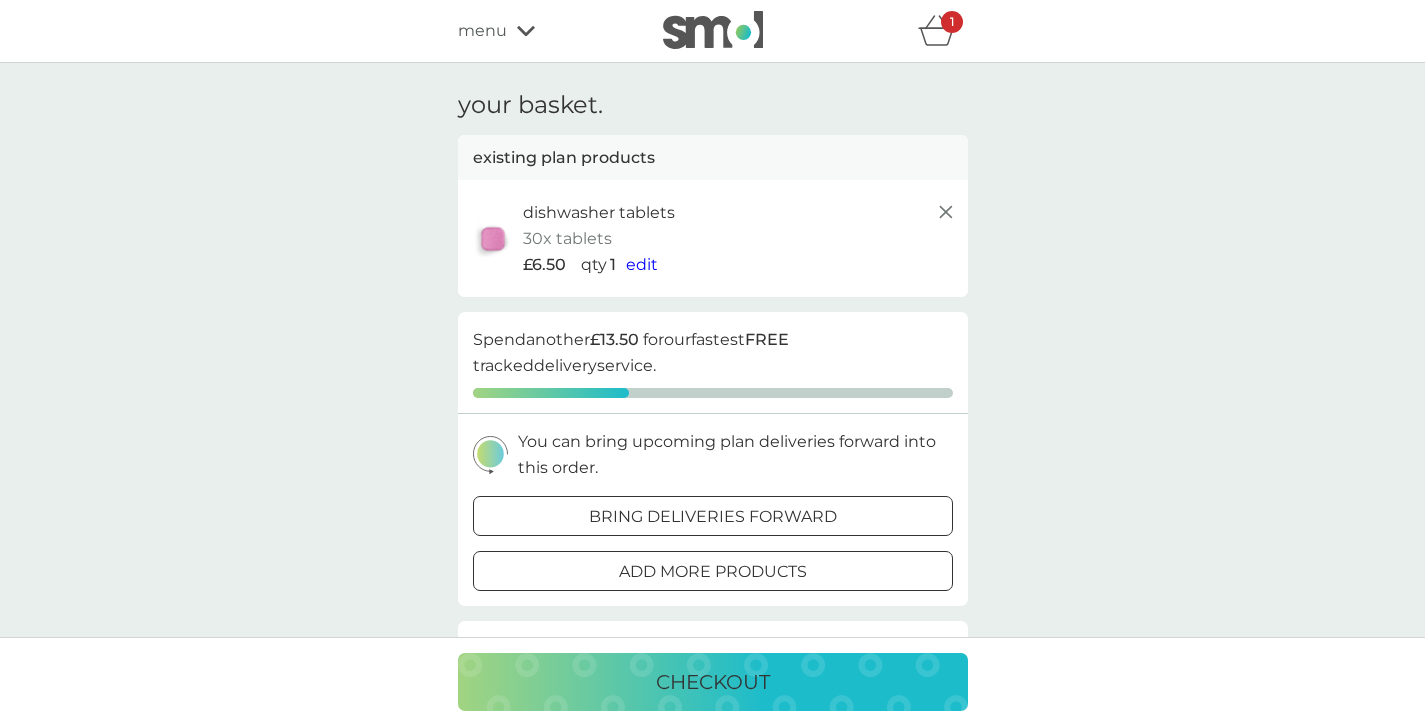 click on "menu" at bounding box center (543, 31) 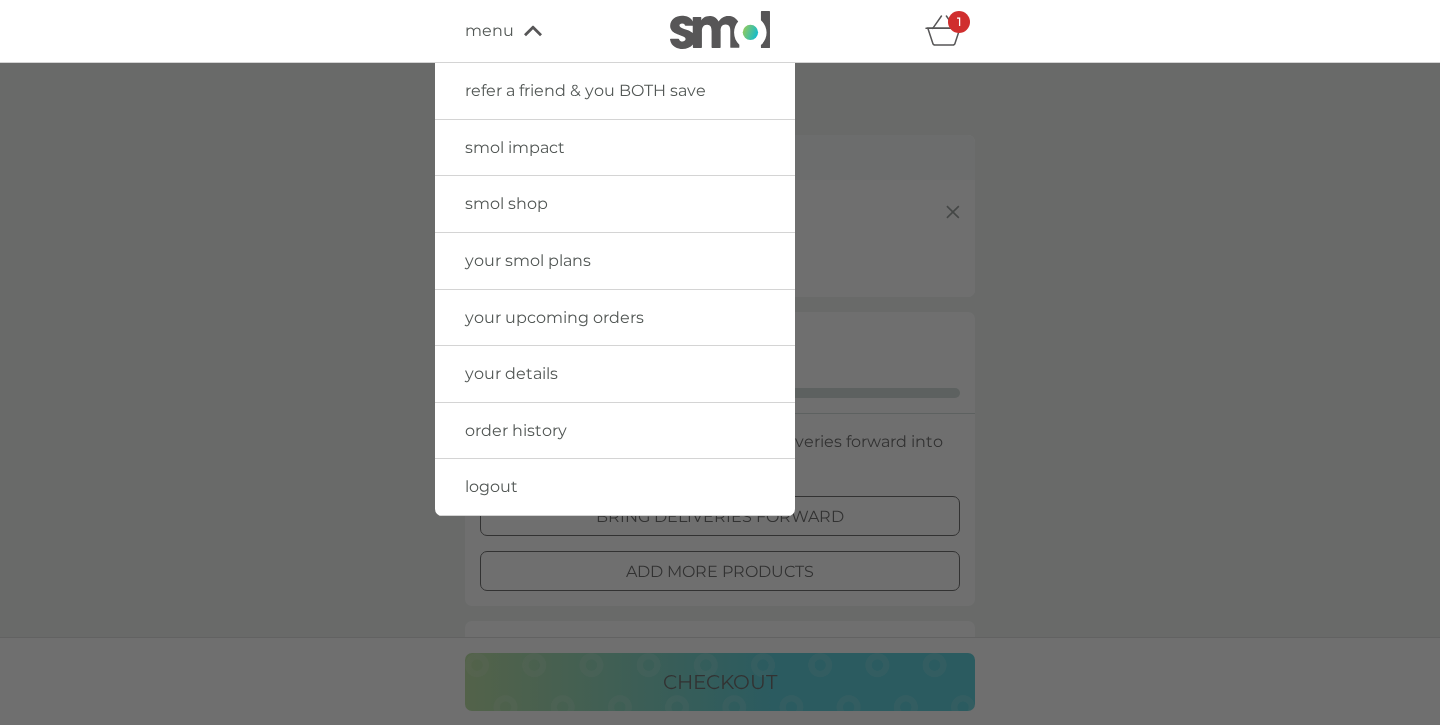 click on "your details" at bounding box center [511, 373] 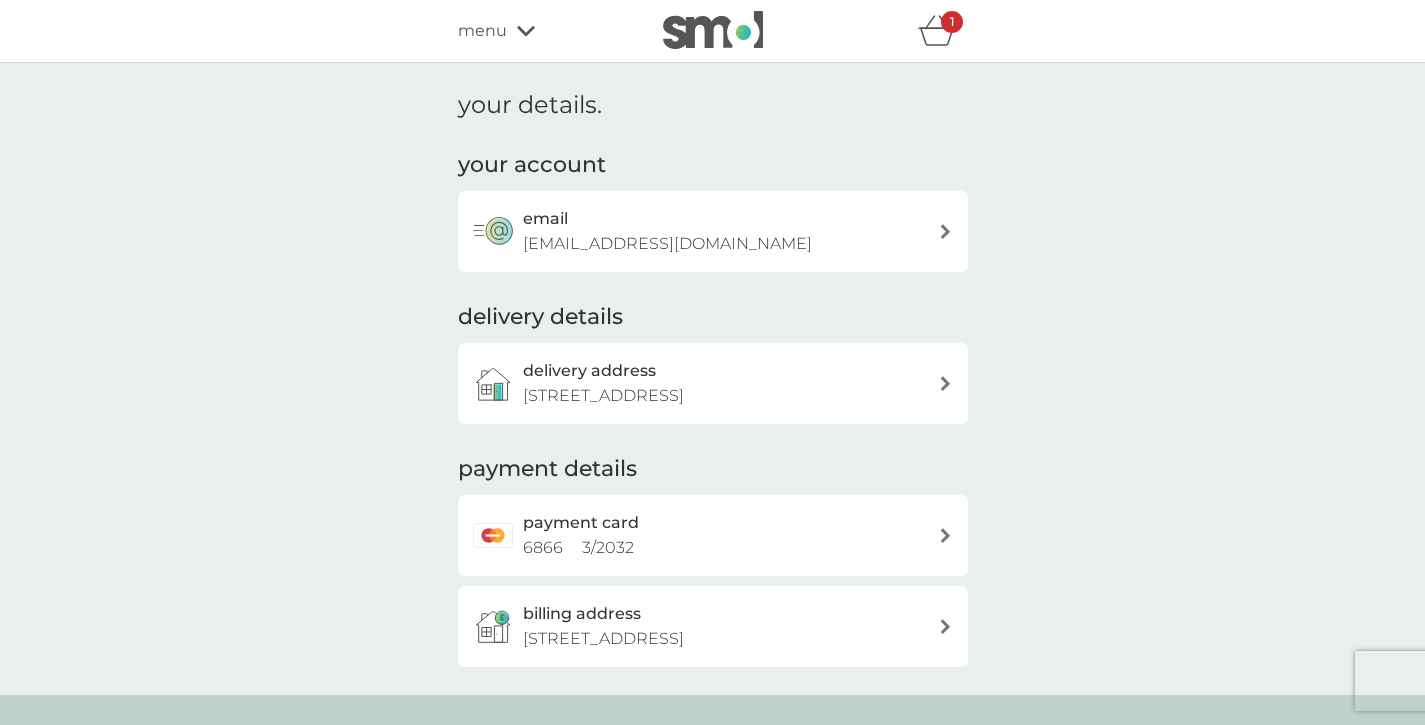 scroll, scrollTop: 80, scrollLeft: 0, axis: vertical 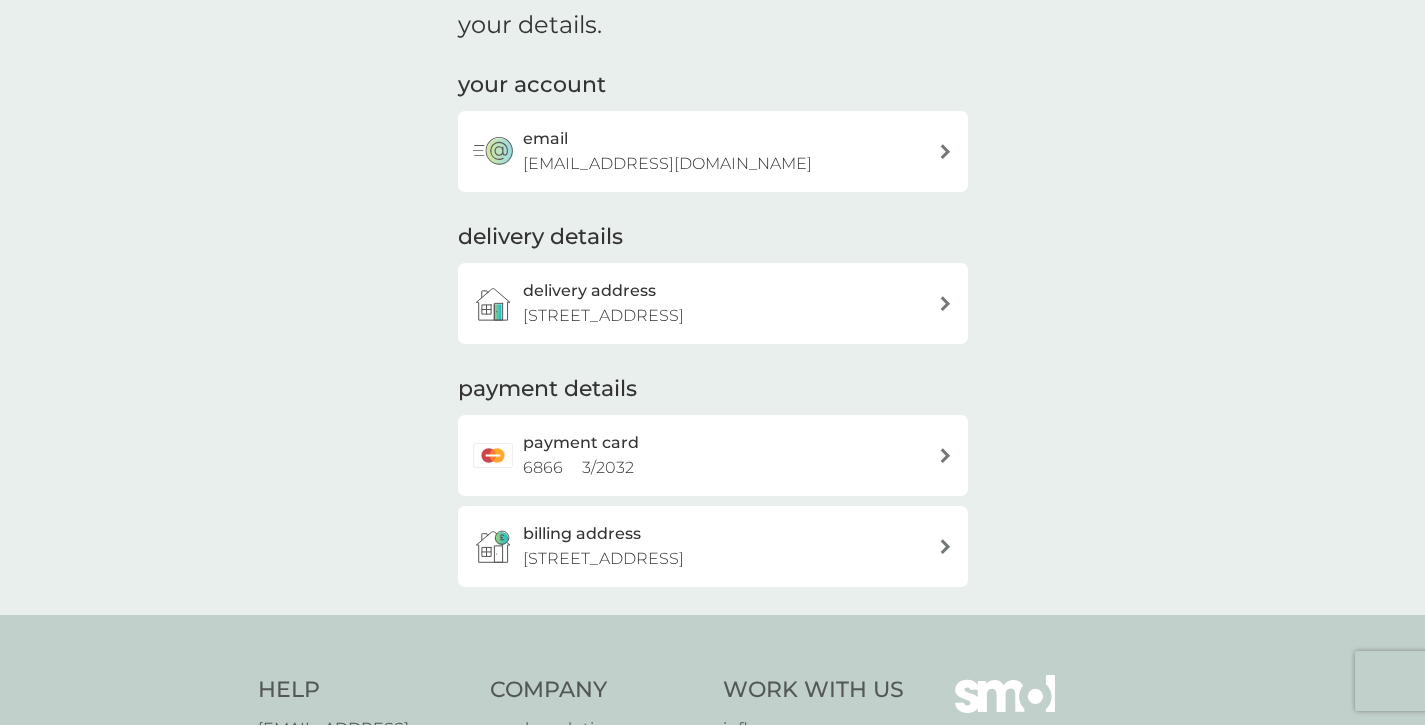 click on "payment card 6866   3 / 2032" at bounding box center [723, 455] 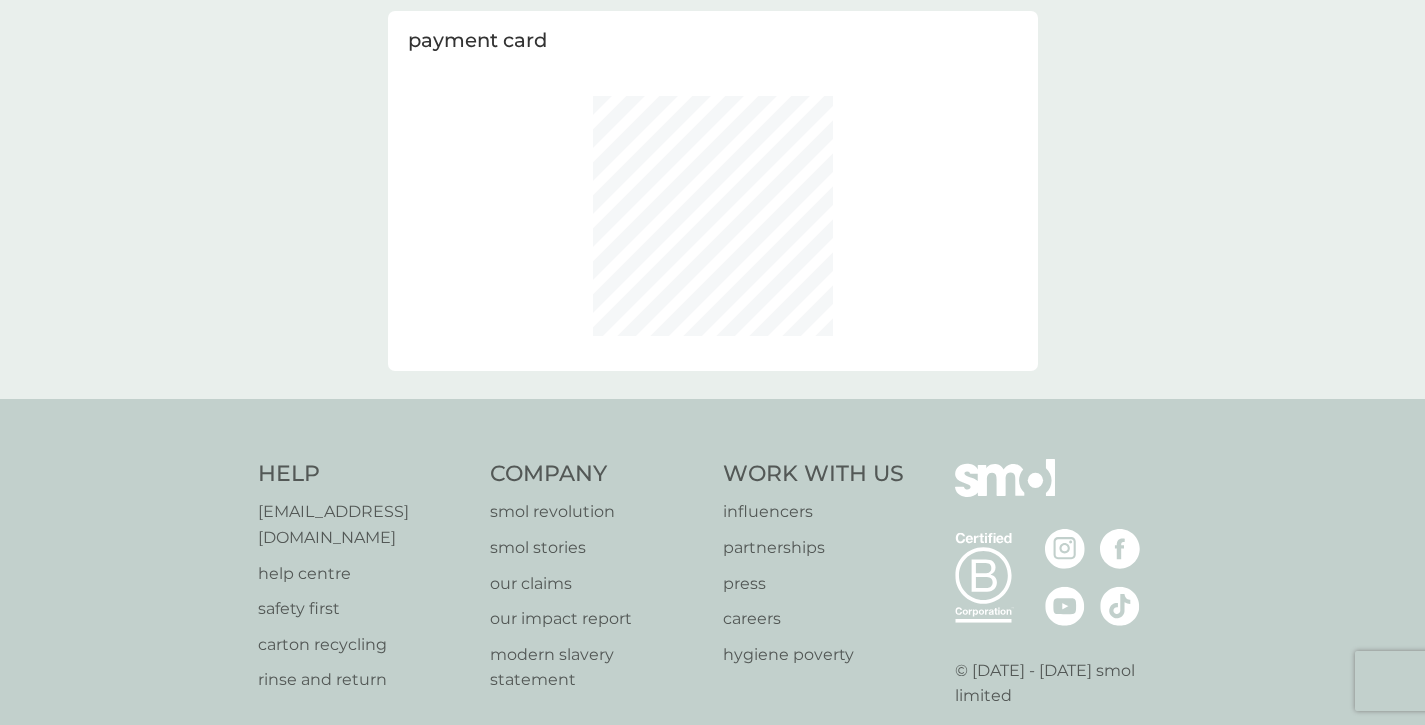 scroll, scrollTop: 0, scrollLeft: 0, axis: both 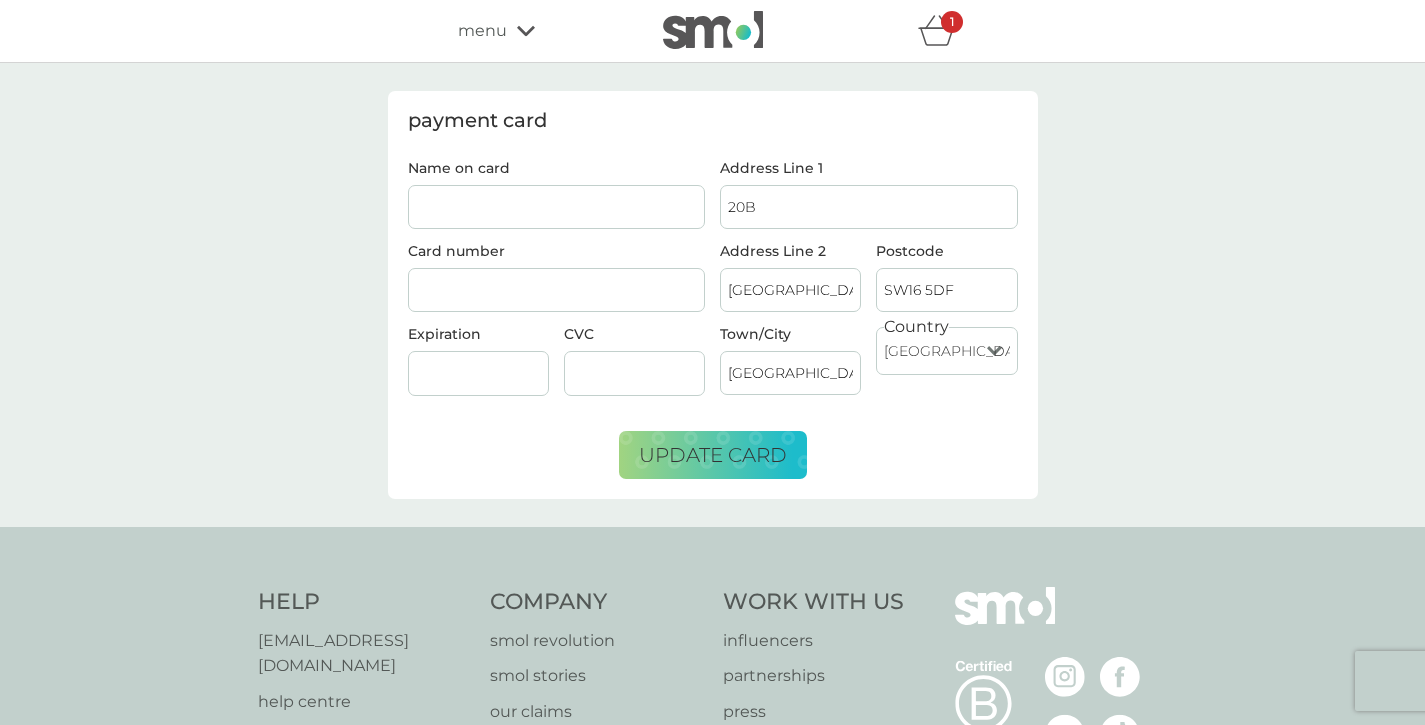 click on "Name on card" at bounding box center [557, 207] 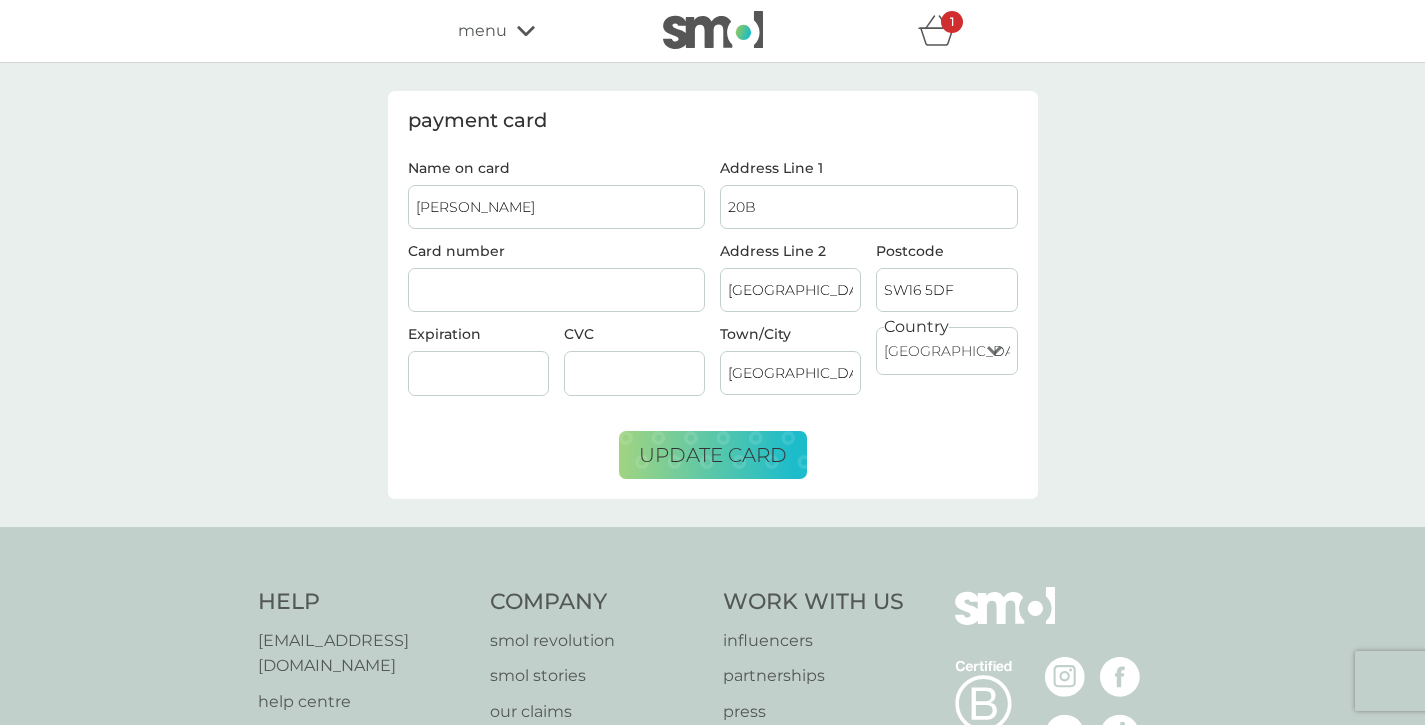 type on "ABIGAIL ADAE-AMOAKOH" 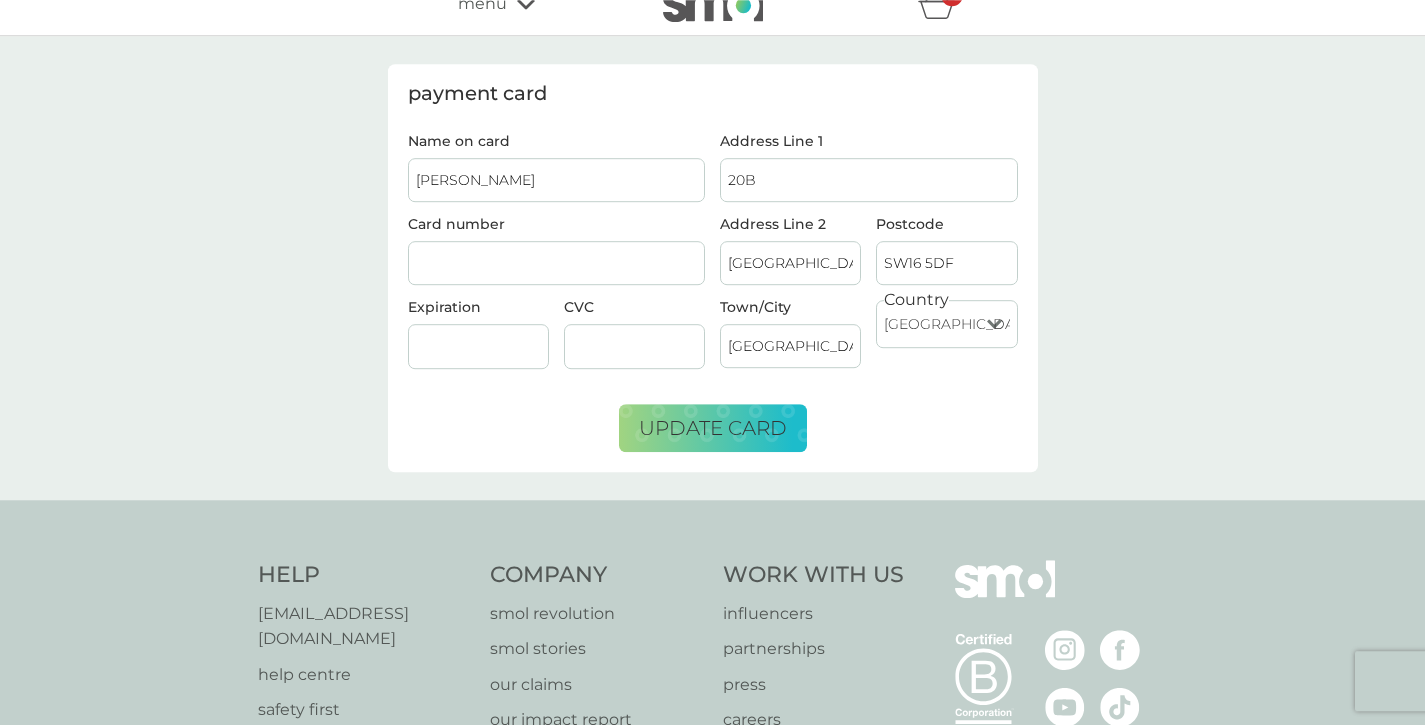 scroll, scrollTop: 32, scrollLeft: 0, axis: vertical 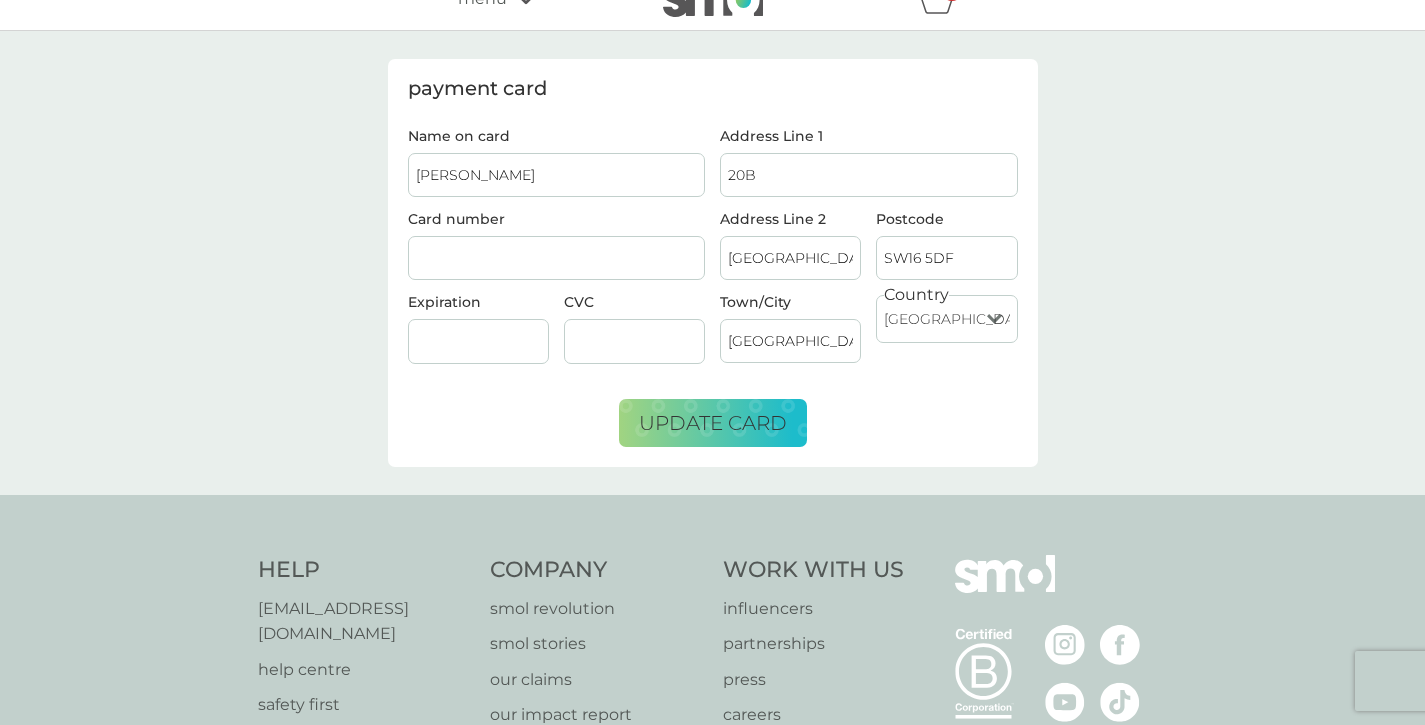 click on "Name on card ABIGAIL ADAE-AMOAKOH Card number Expiration CVC Address Line 1 20B Address Line 2 GLENCAIRN ROAD Postcode SW16 5DF Town/City LONDON Country United Kingdom Jersey Guernsey Isle of Man United States Republic of Ireland Bulgaria Poland France Germany Netherlands update card" at bounding box center [713, 288] 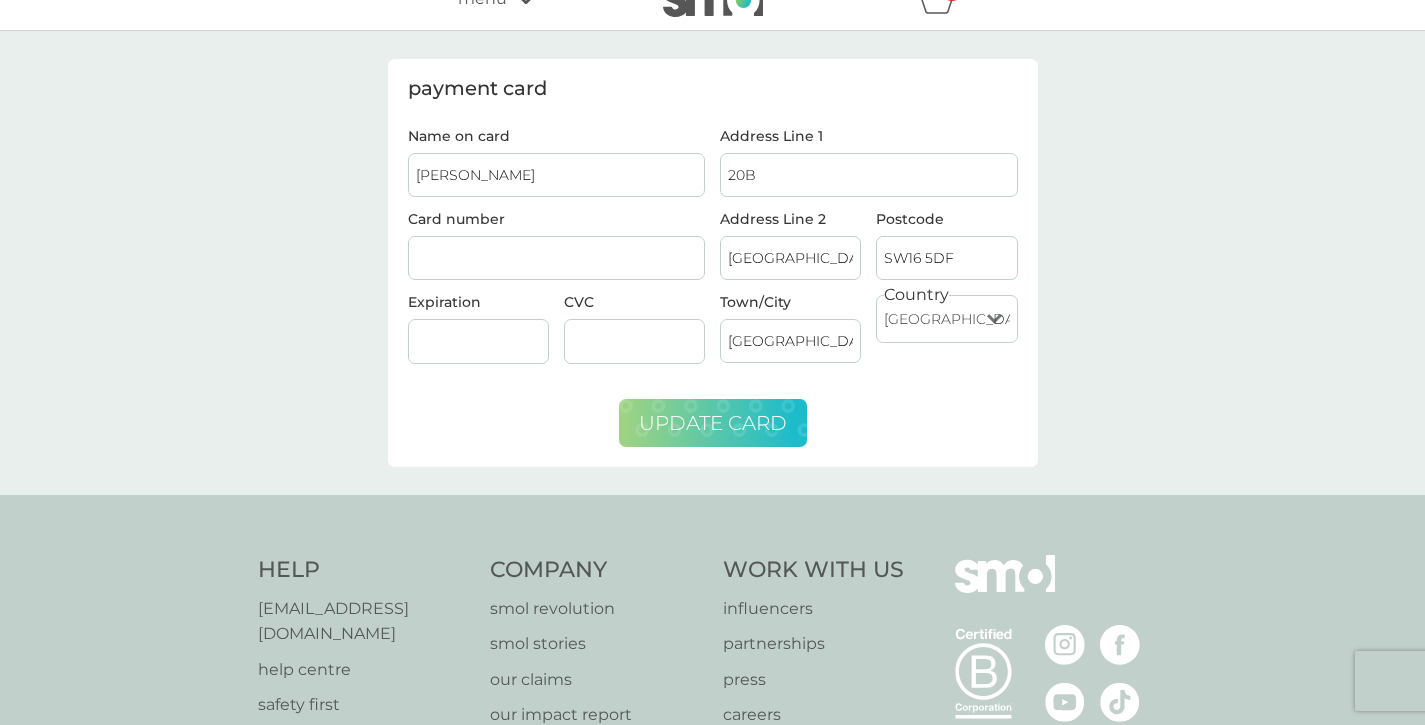 click on "update card" at bounding box center [713, 423] 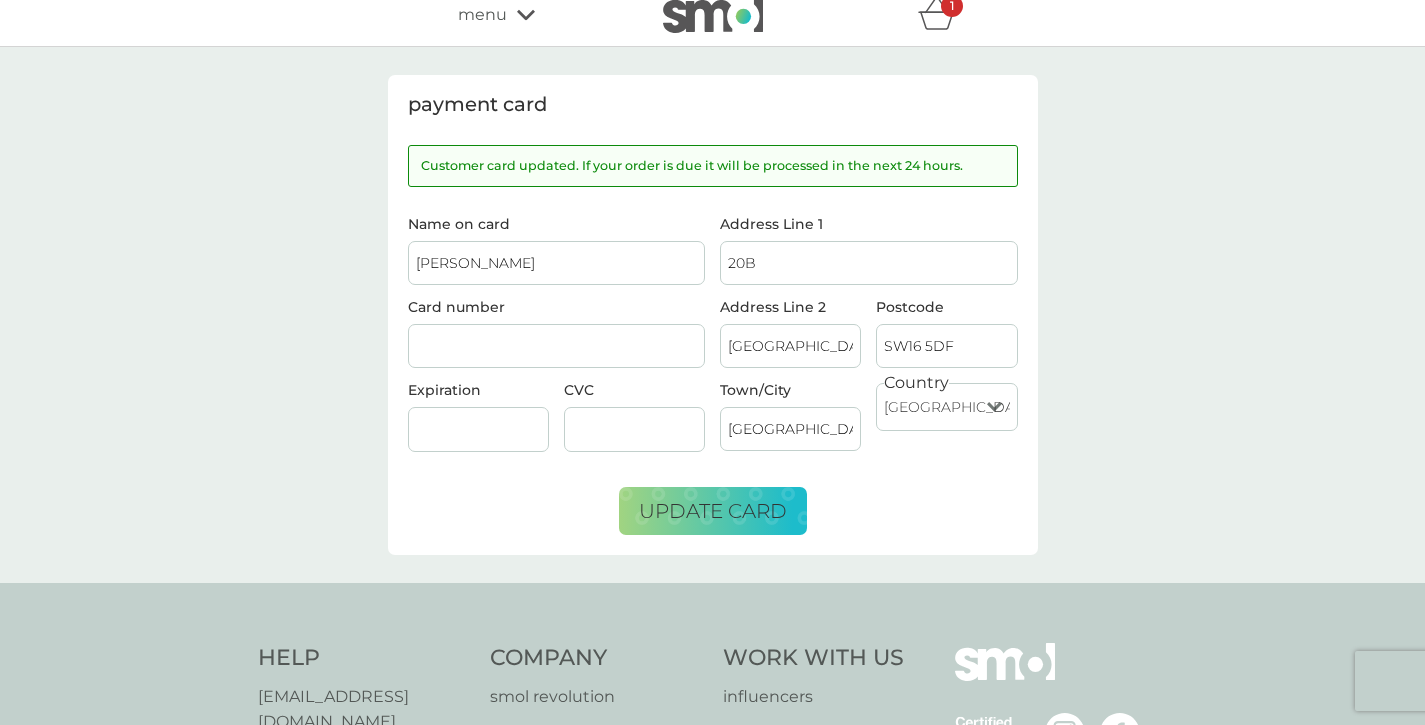 scroll, scrollTop: 0, scrollLeft: 0, axis: both 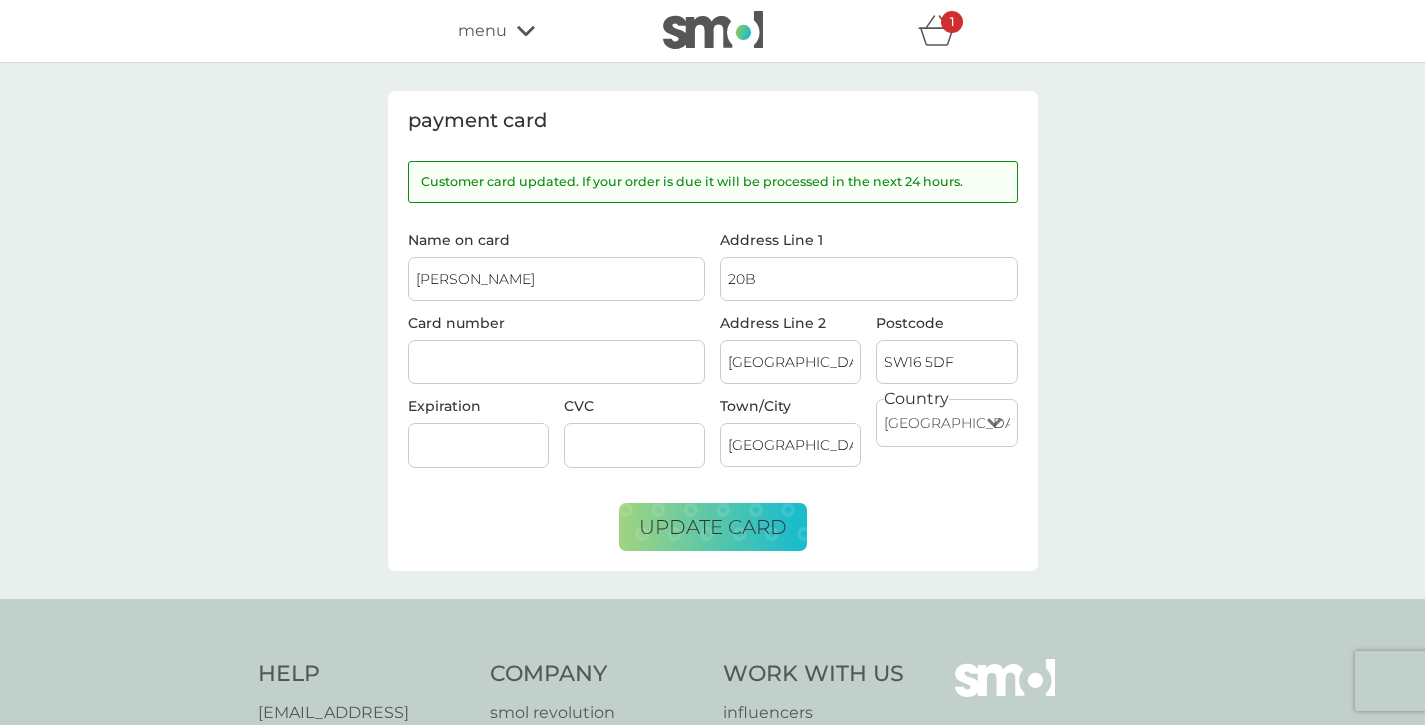 click 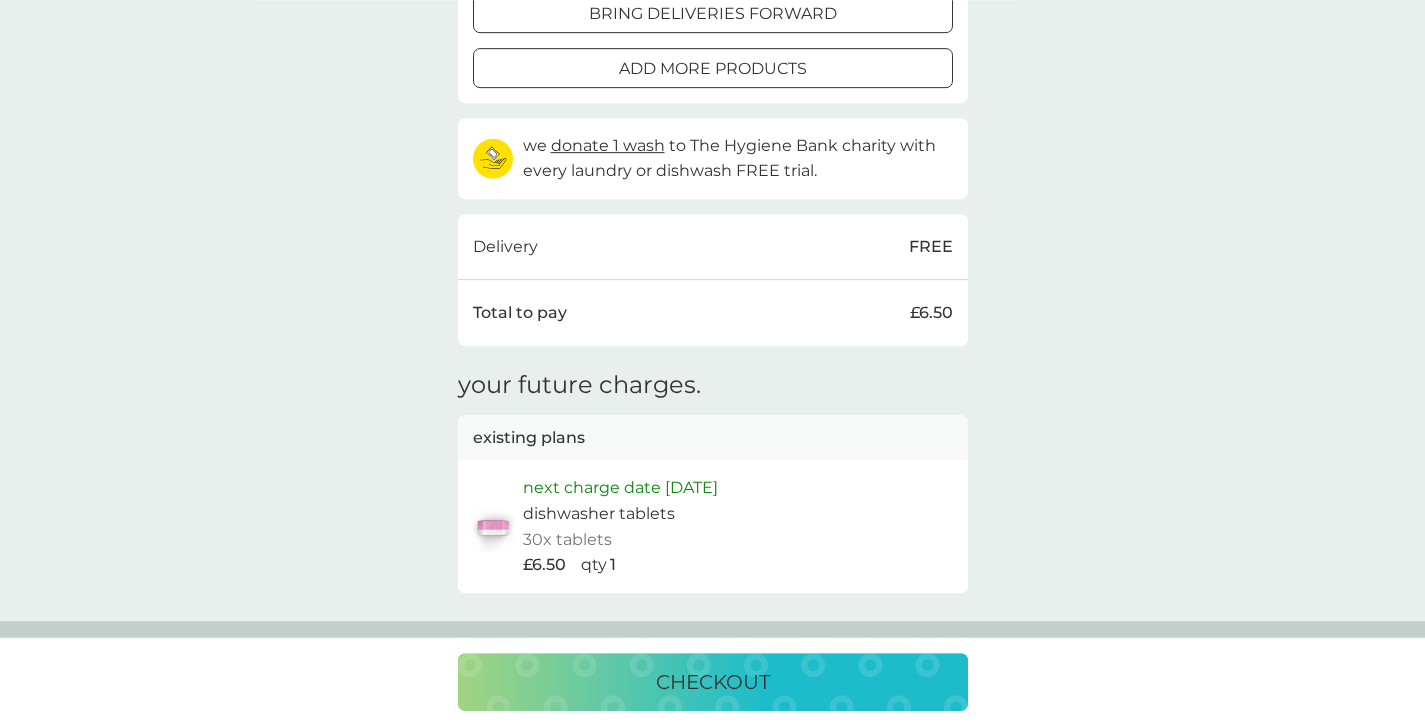 scroll, scrollTop: 512, scrollLeft: 0, axis: vertical 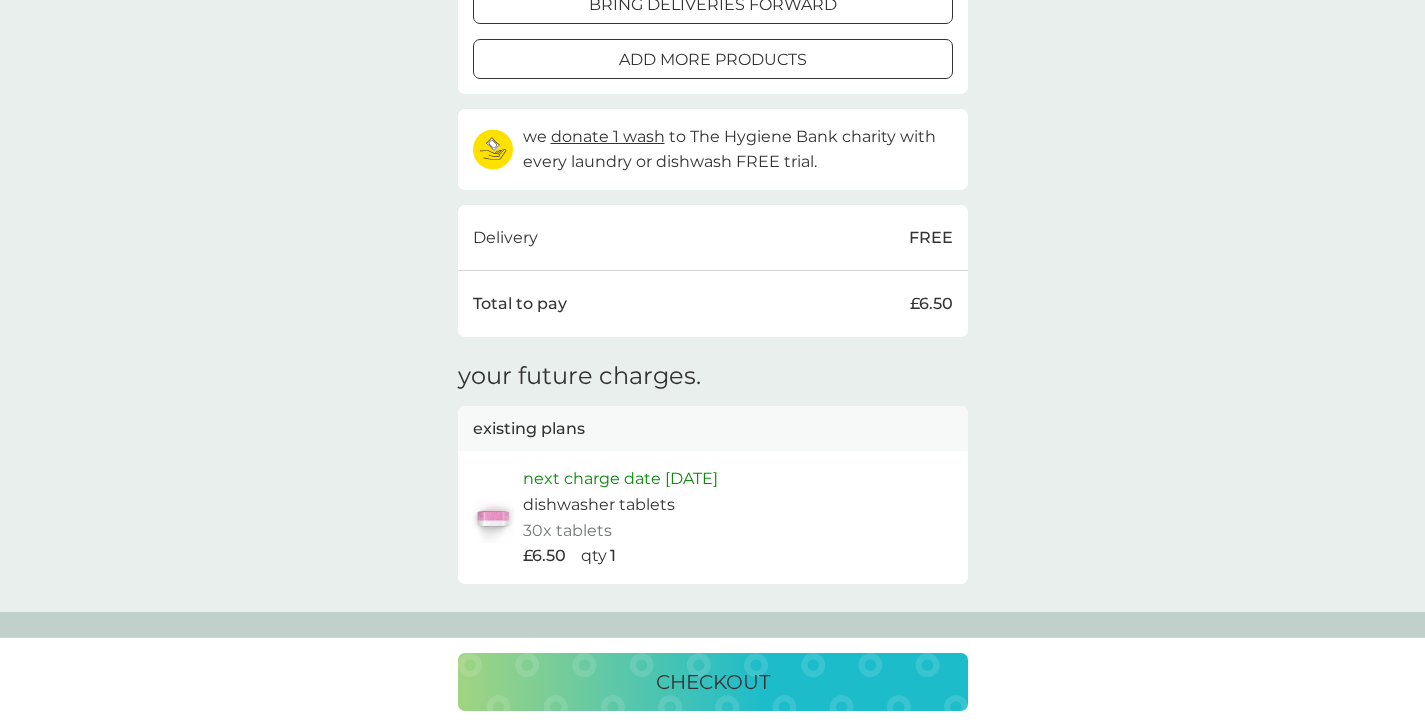 click on "checkout" at bounding box center (713, 682) 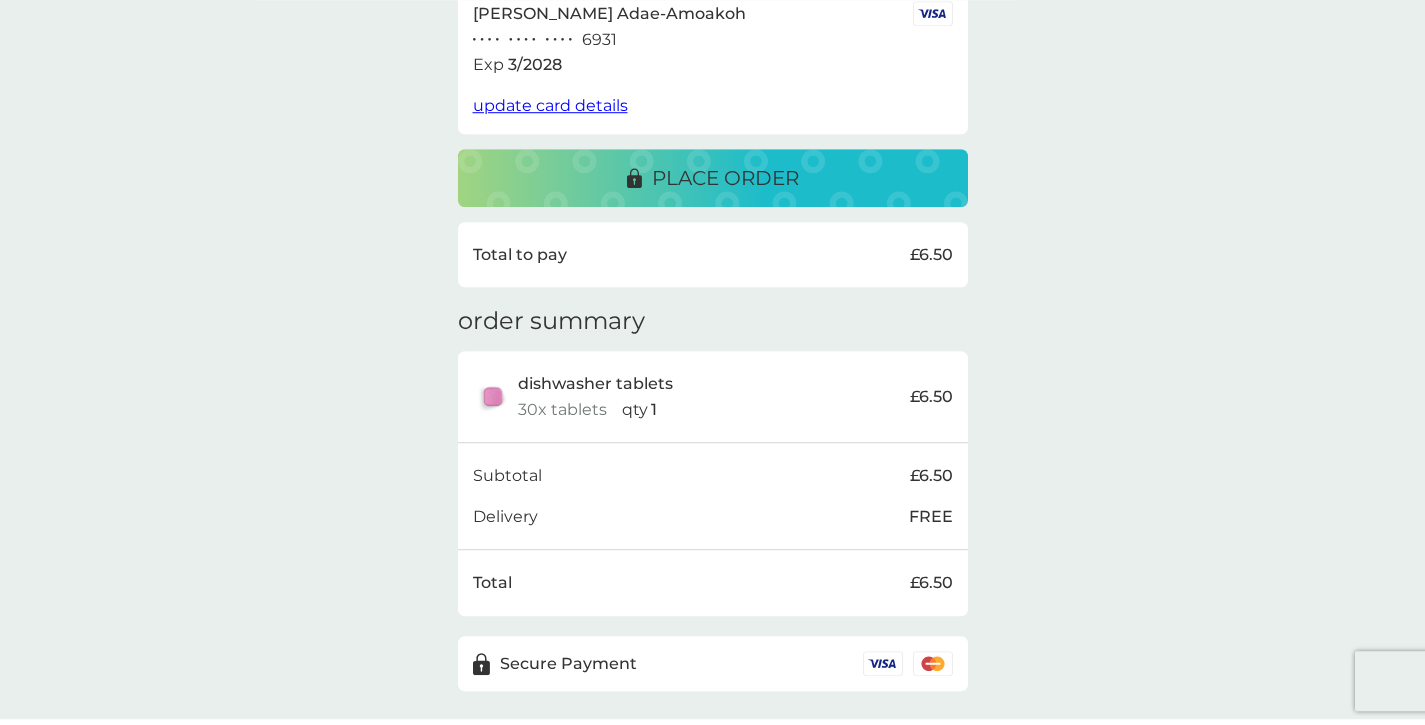 scroll, scrollTop: 400, scrollLeft: 0, axis: vertical 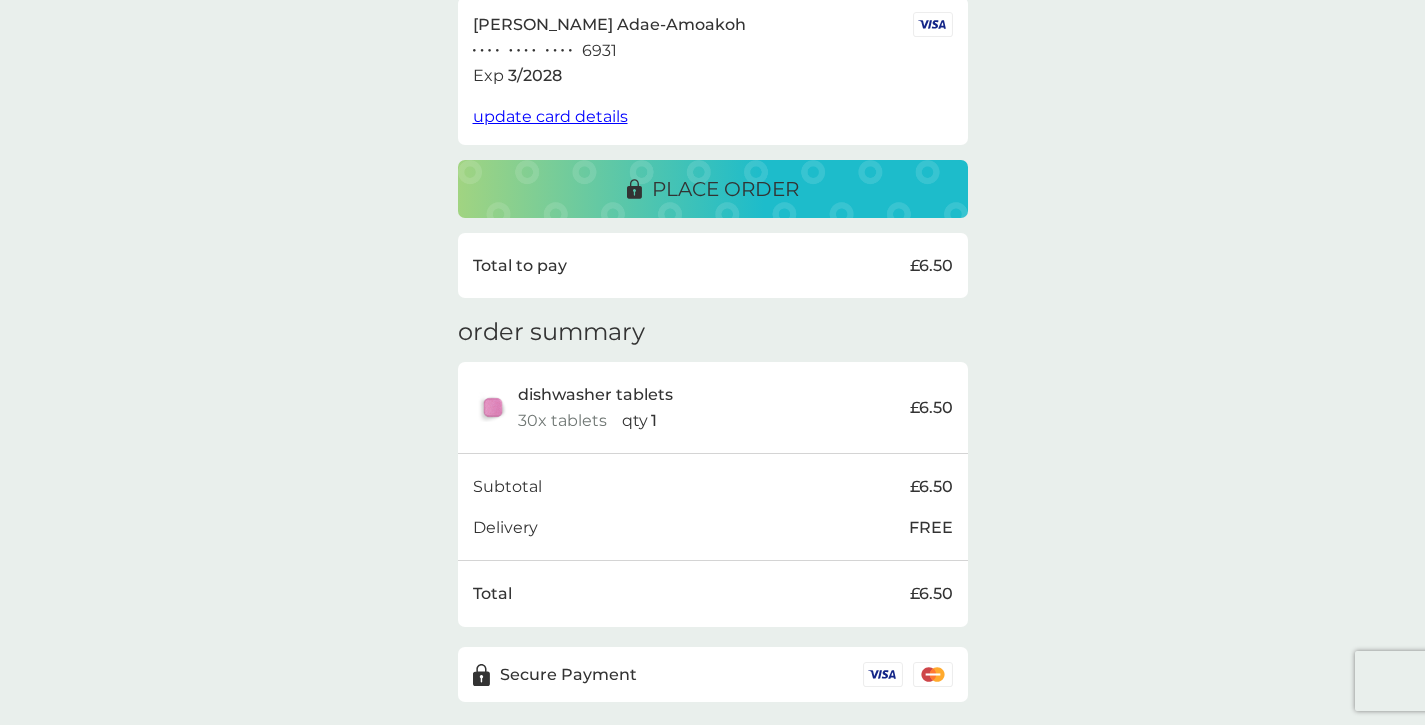 click on "place order" at bounding box center [725, 189] 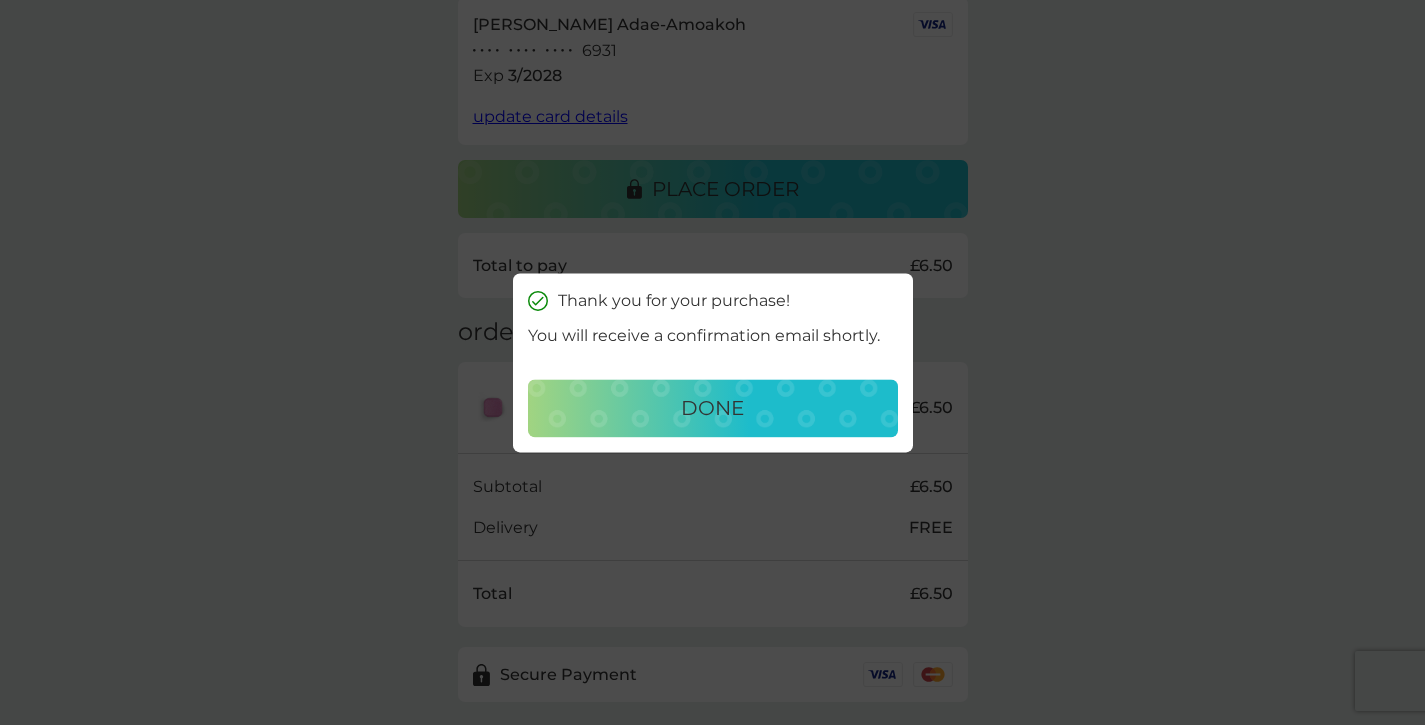 click on "done" at bounding box center (713, 408) 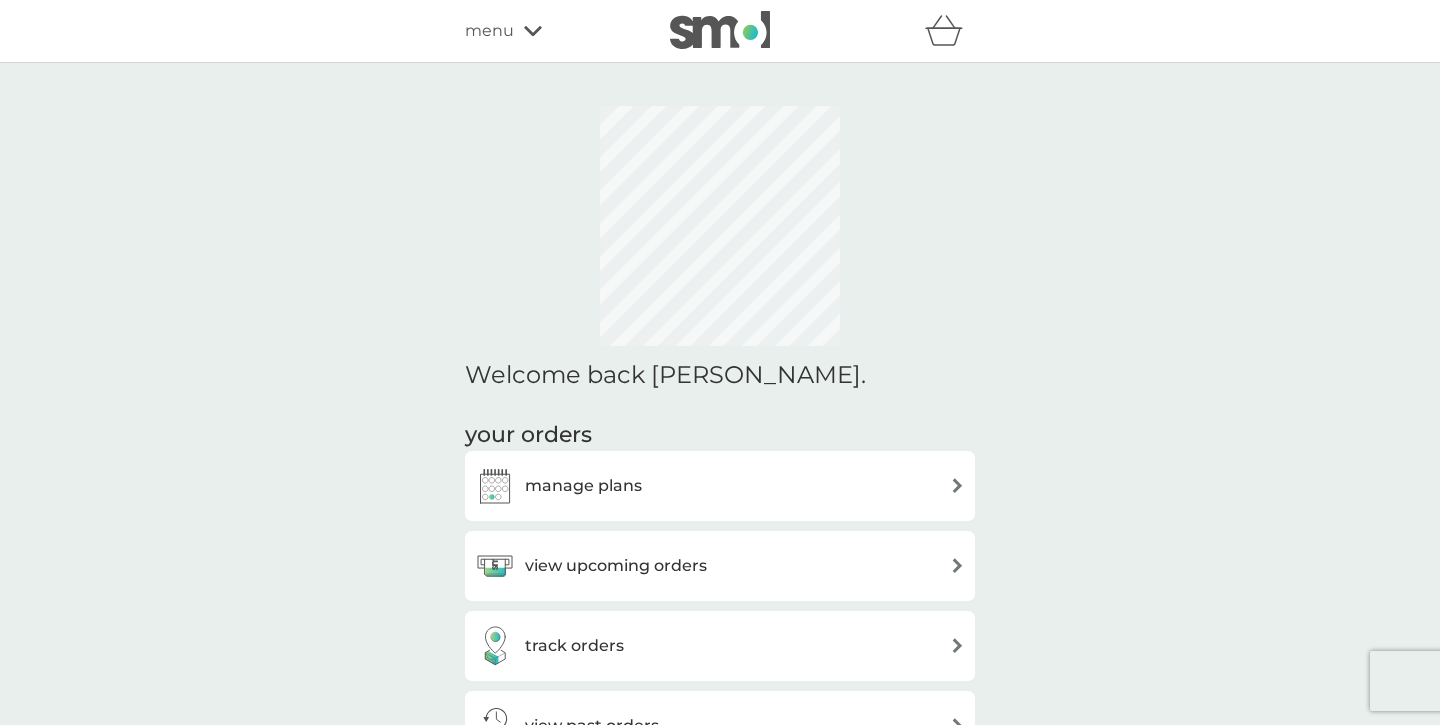 scroll, scrollTop: 0, scrollLeft: 0, axis: both 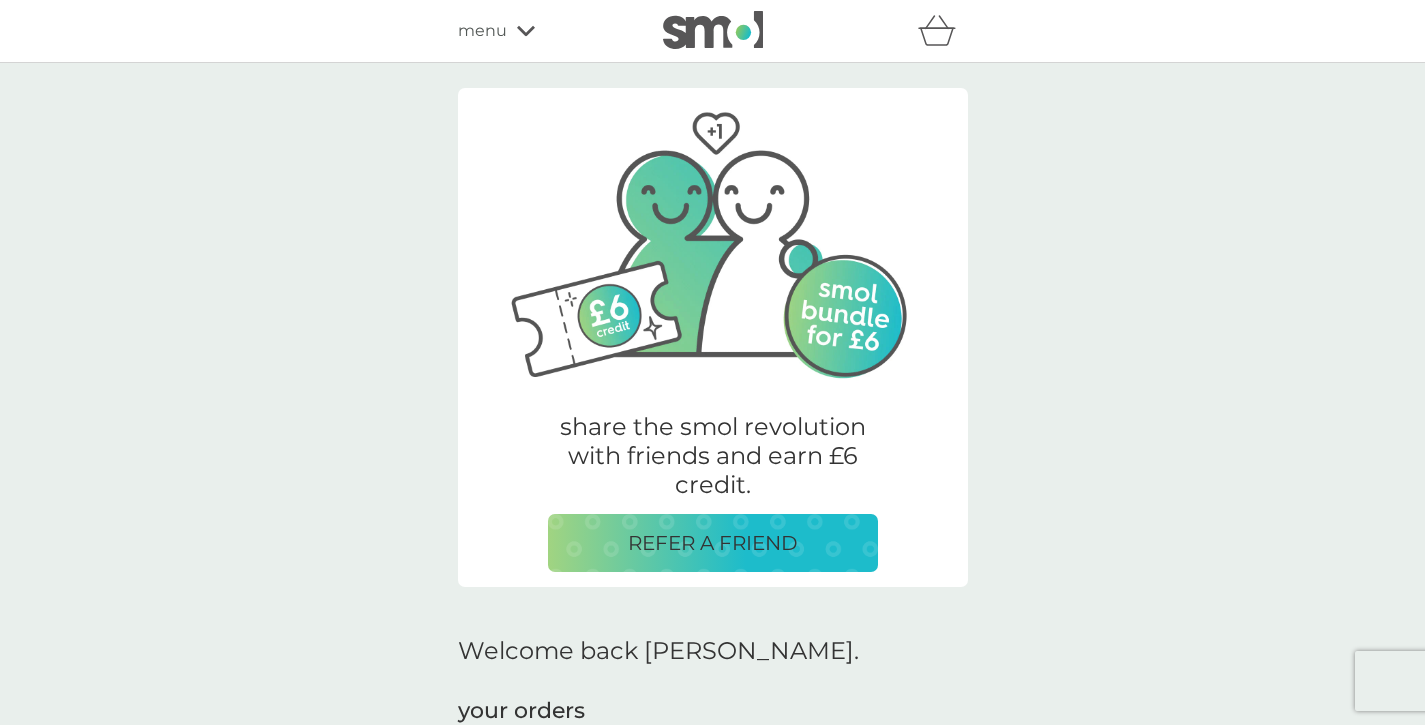 click 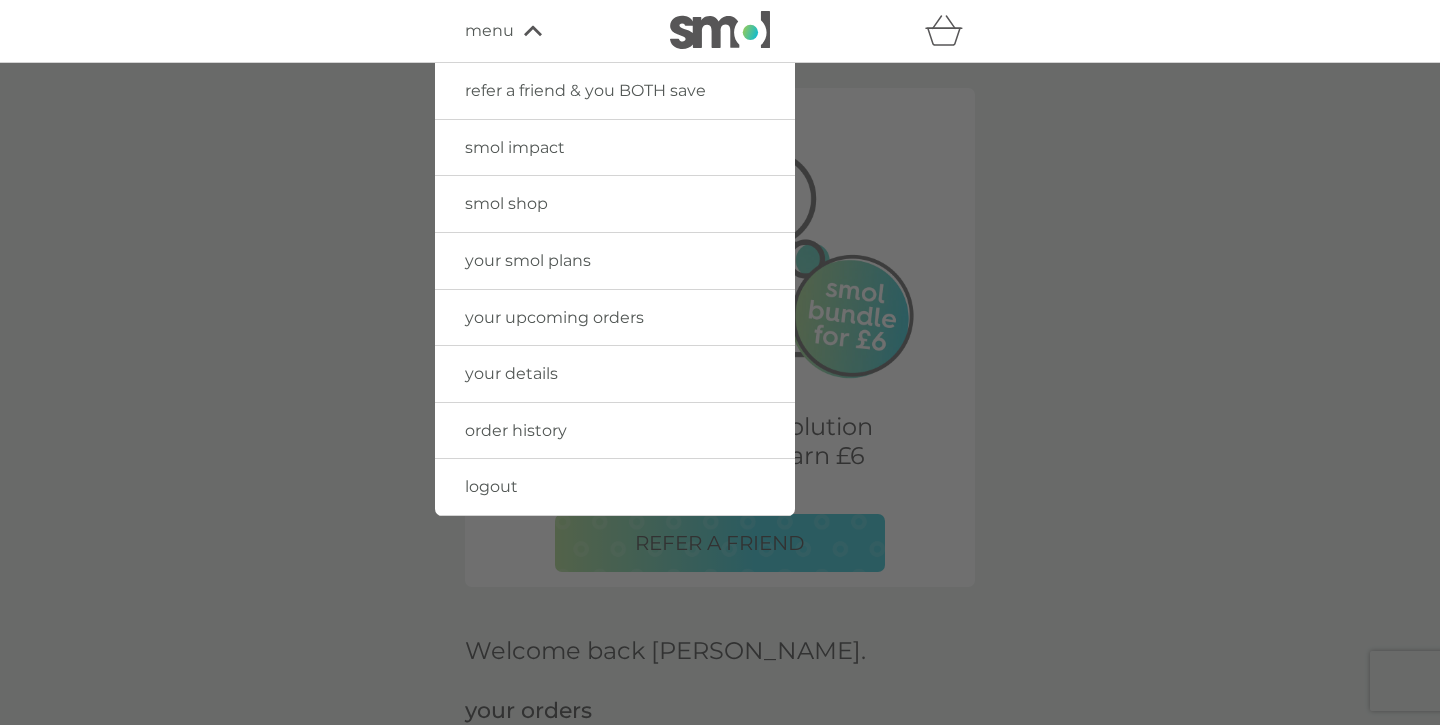 click on "logout" at bounding box center (615, 487) 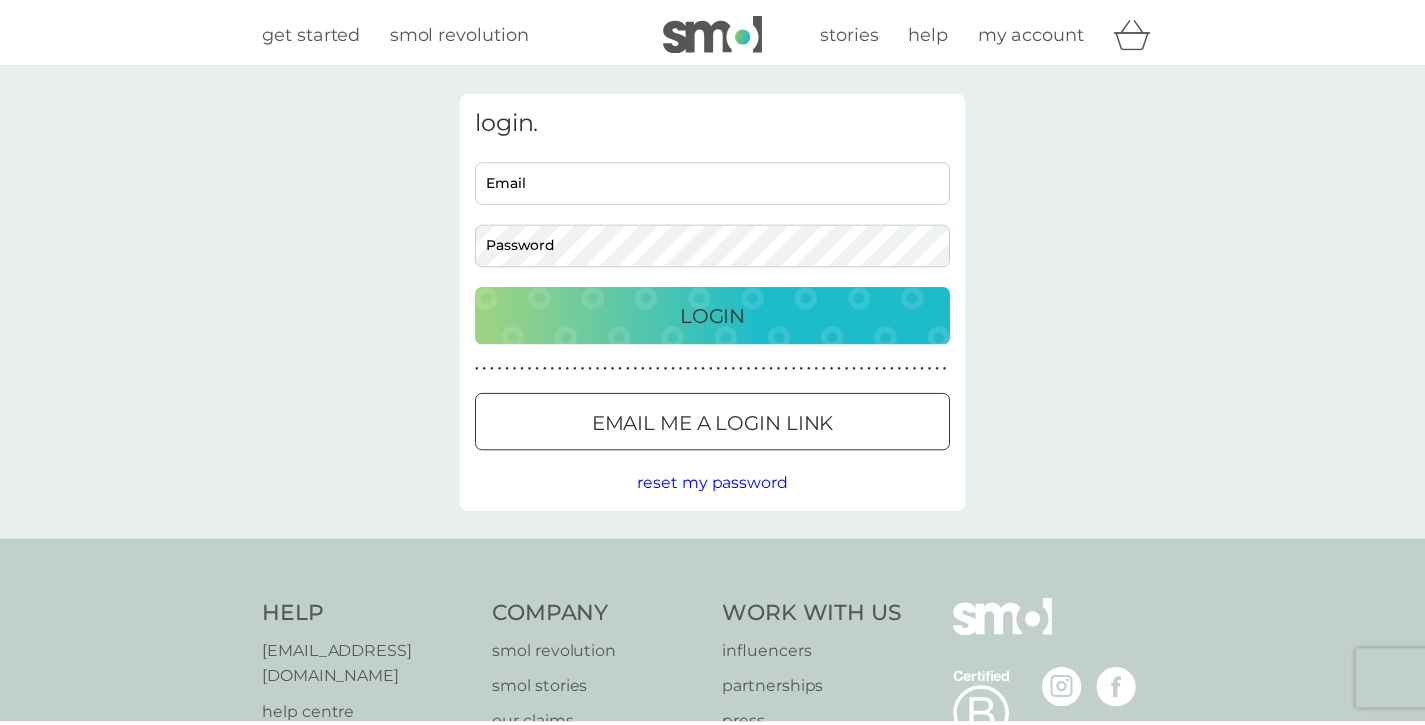 scroll, scrollTop: 0, scrollLeft: 0, axis: both 